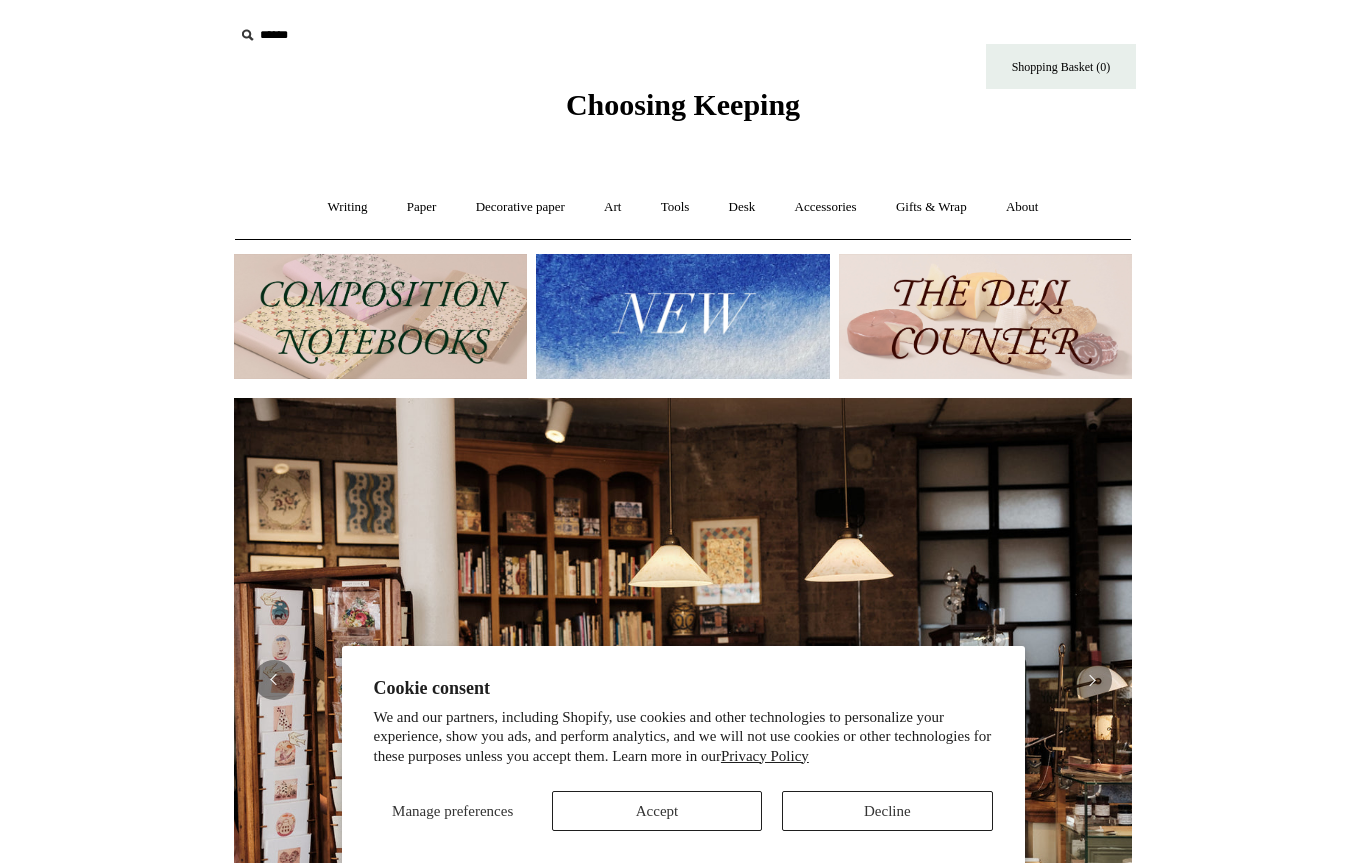 scroll, scrollTop: 0, scrollLeft: 0, axis: both 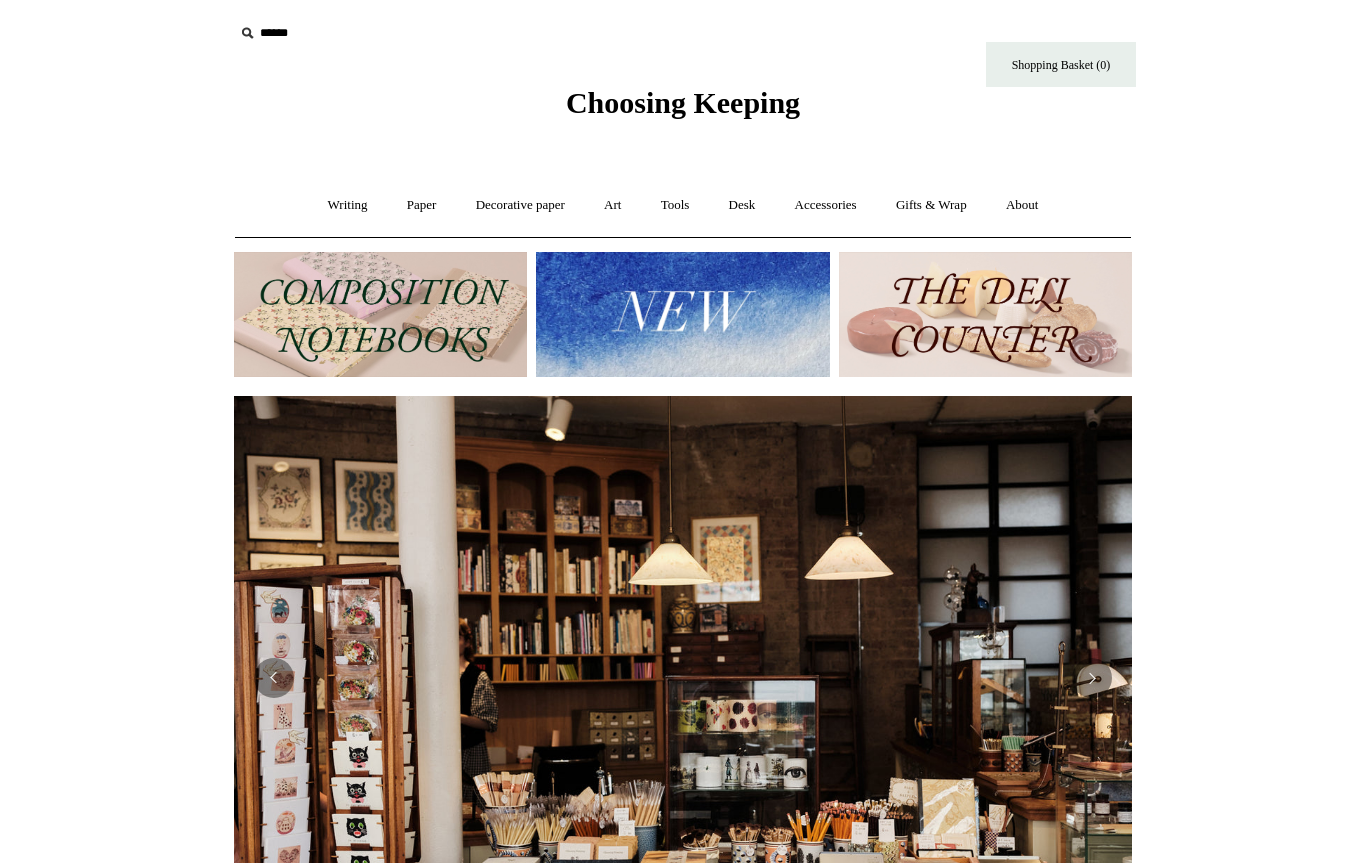 click on "Paper +" at bounding box center (422, 206) 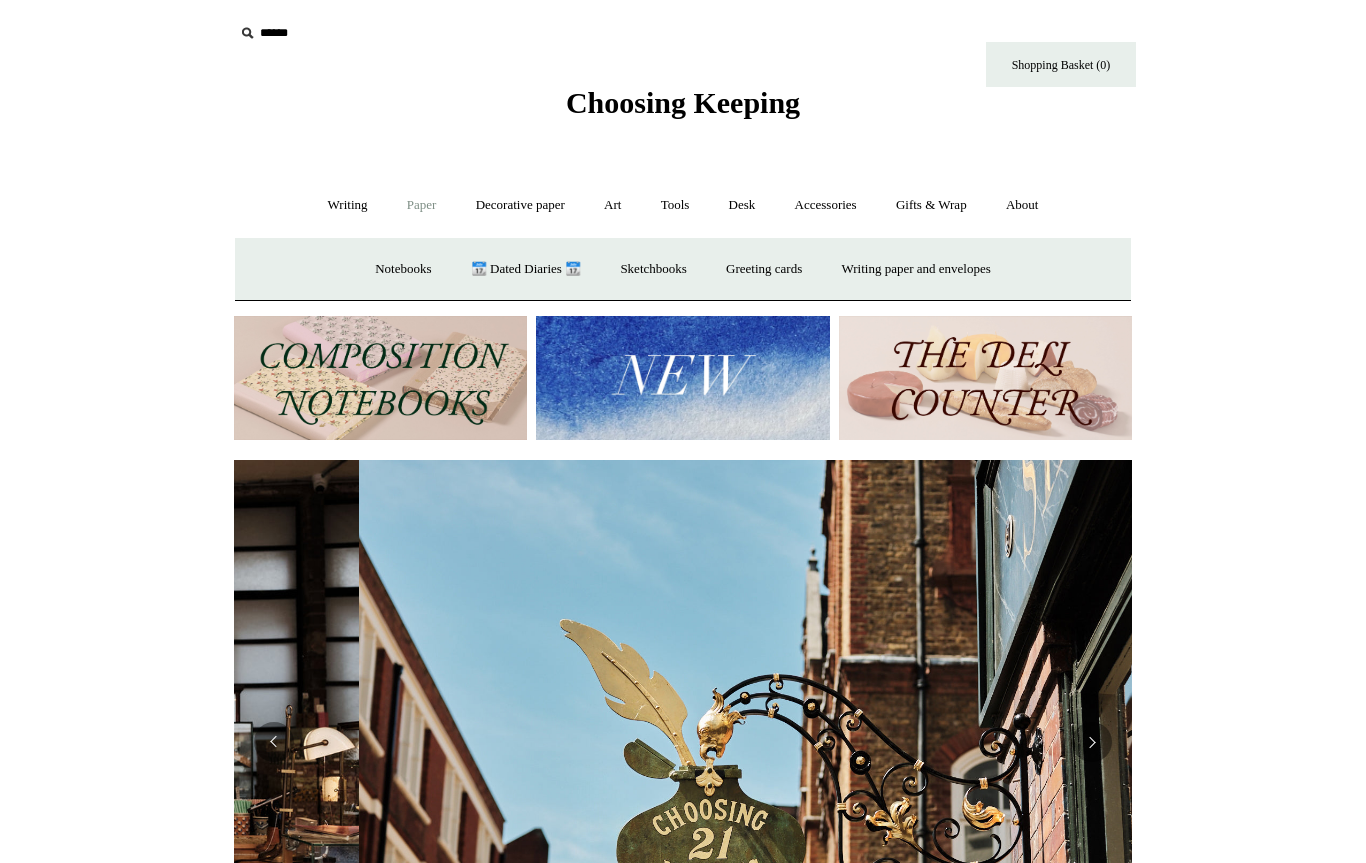 scroll 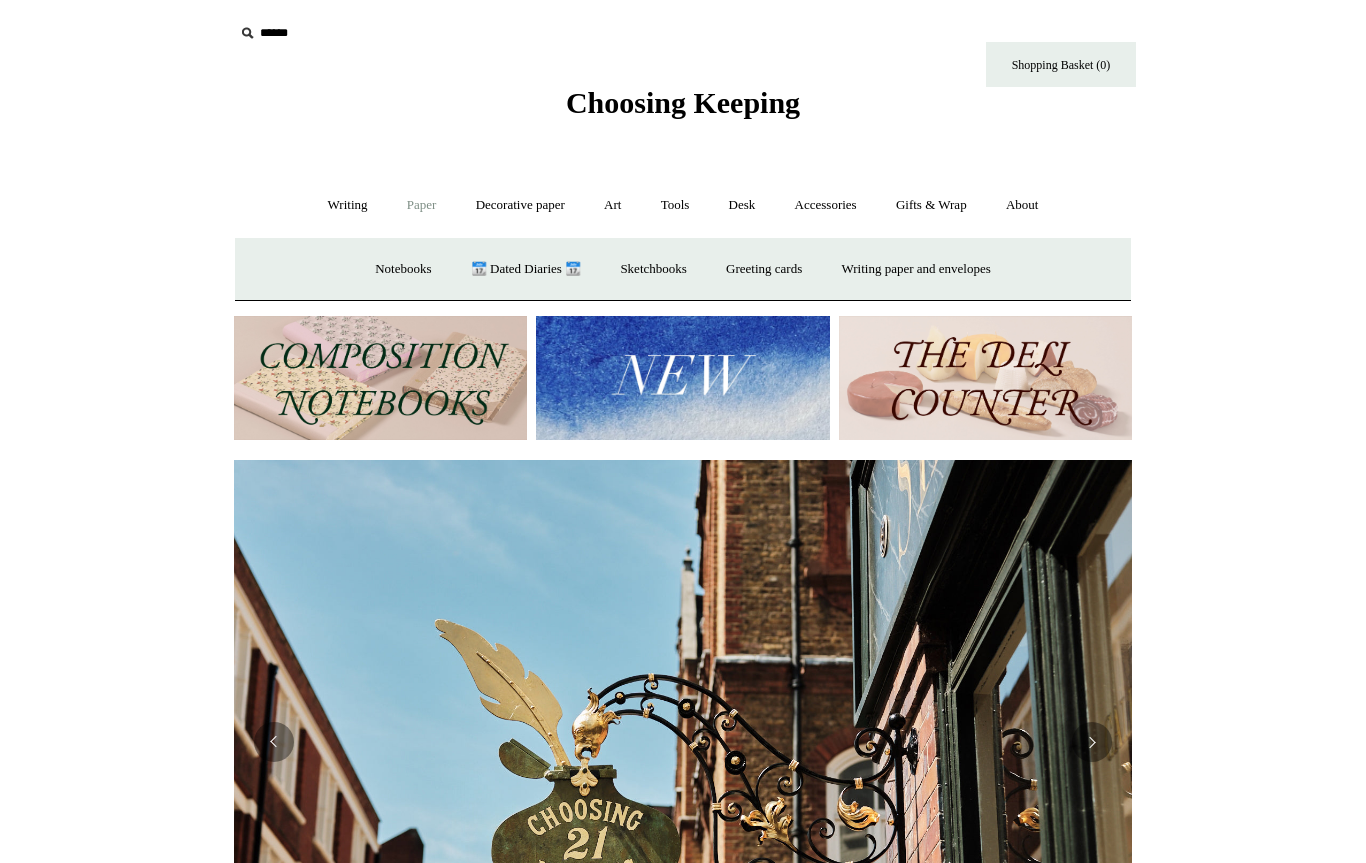 click on "Decorative paper +" at bounding box center (520, 205) 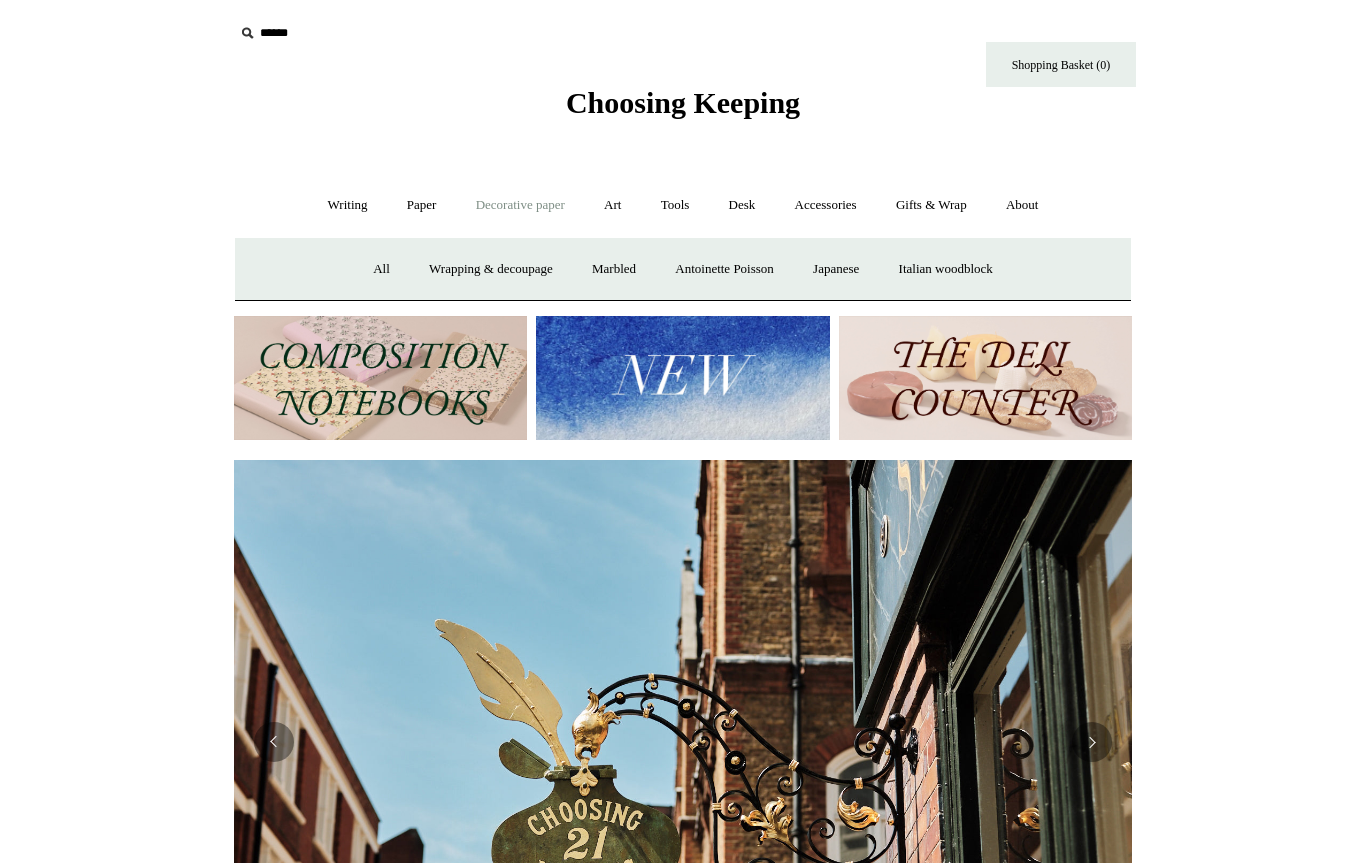 click on "Wrapping & decoupage" at bounding box center (491, 269) 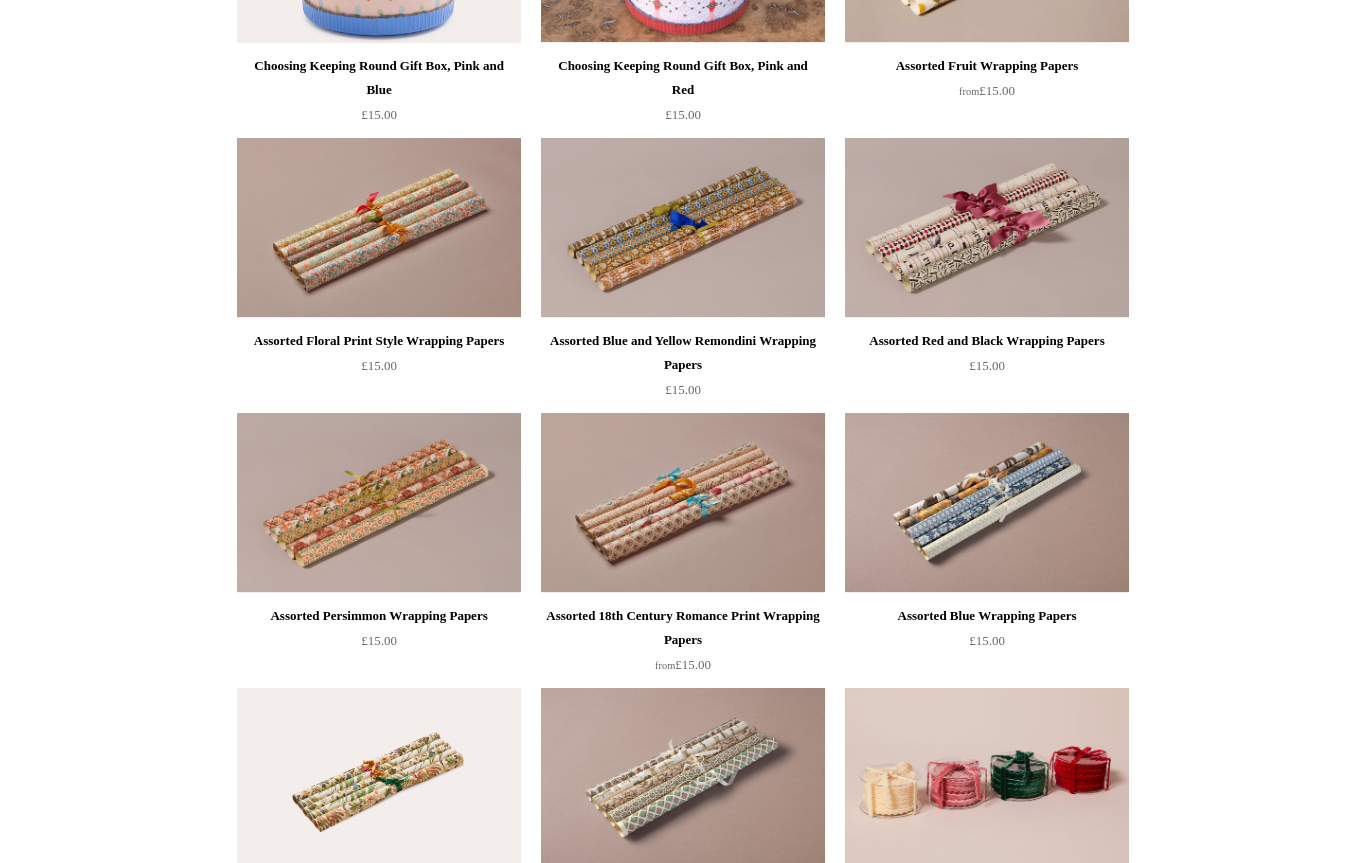 scroll, scrollTop: 932, scrollLeft: 0, axis: vertical 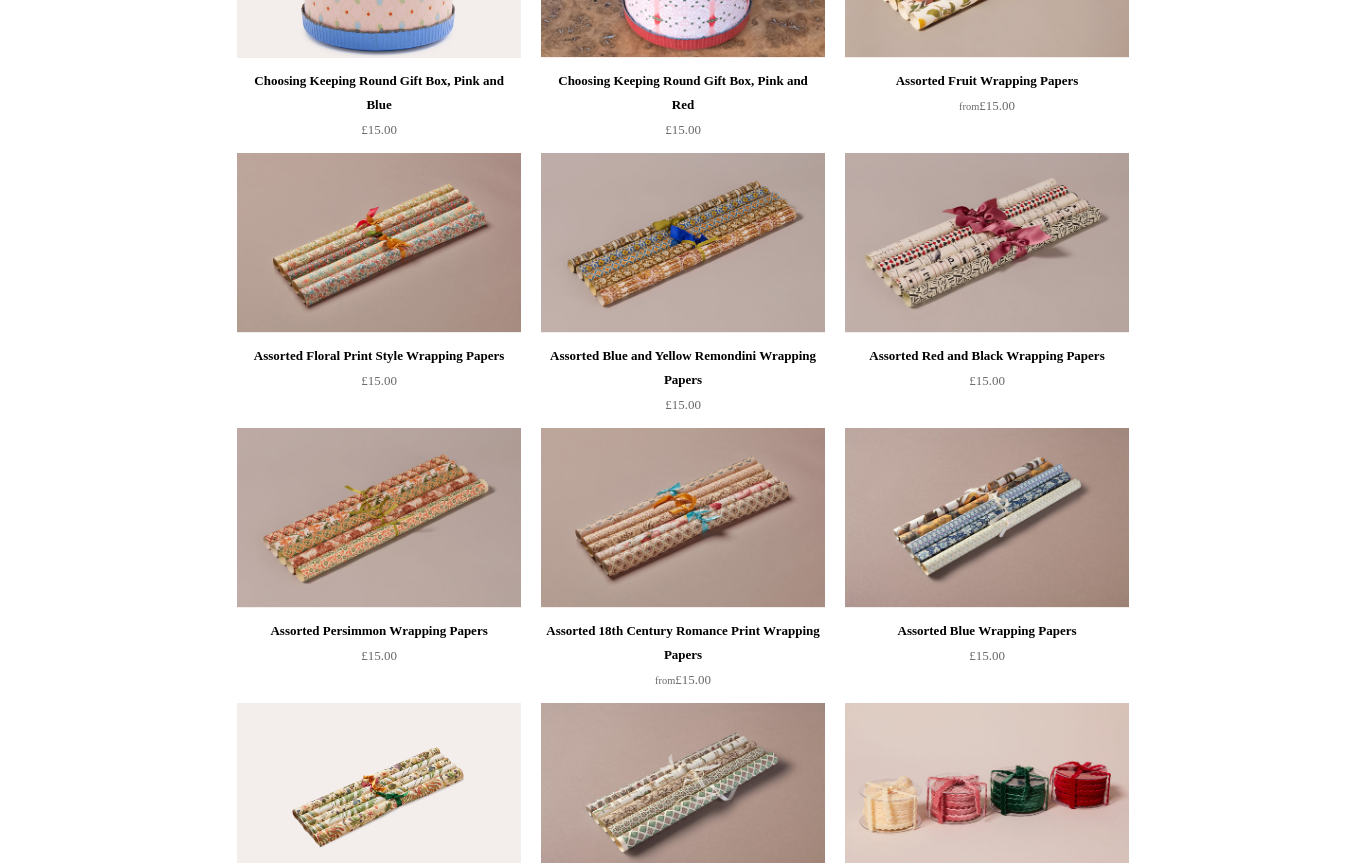 click at bounding box center (987, 243) 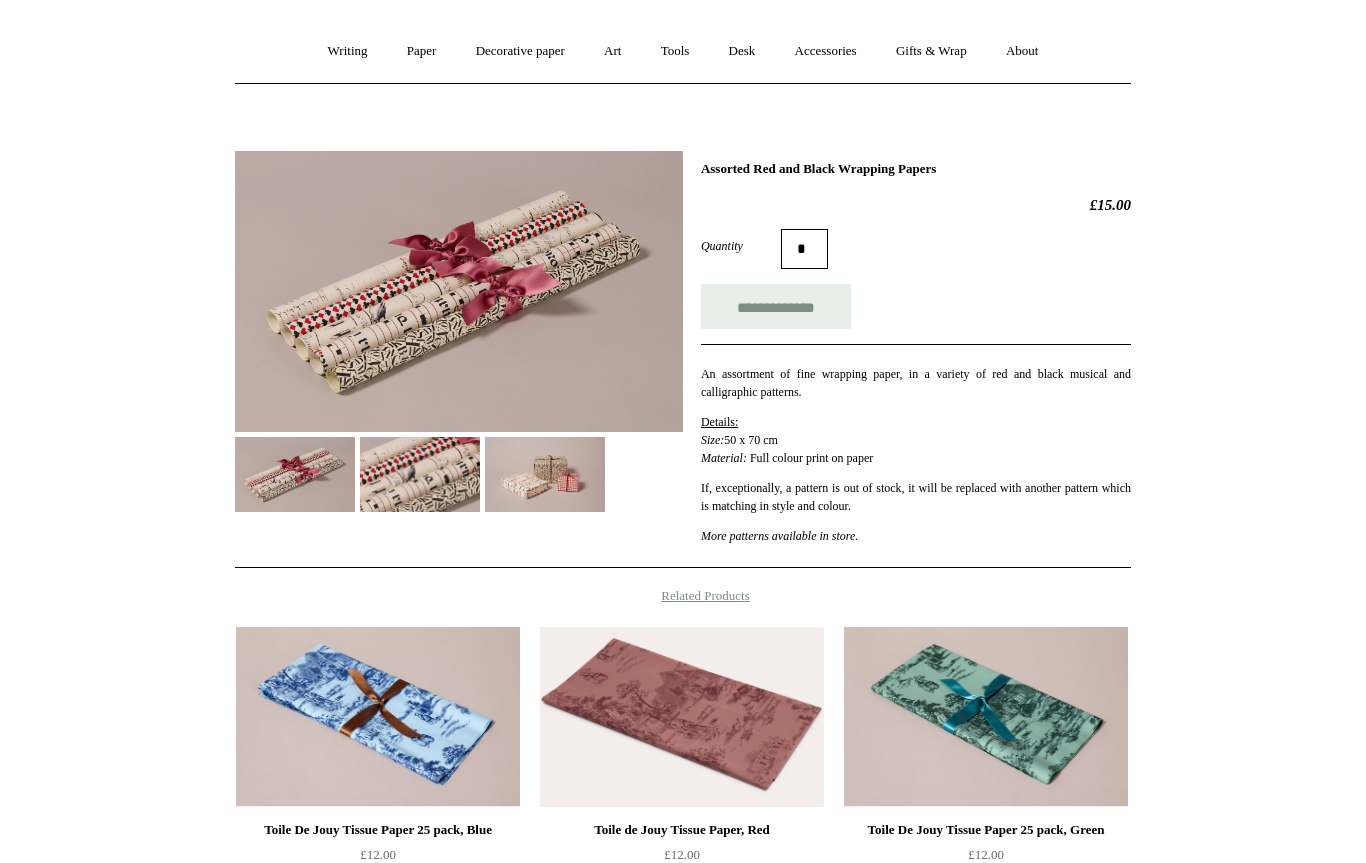 scroll, scrollTop: 155, scrollLeft: 0, axis: vertical 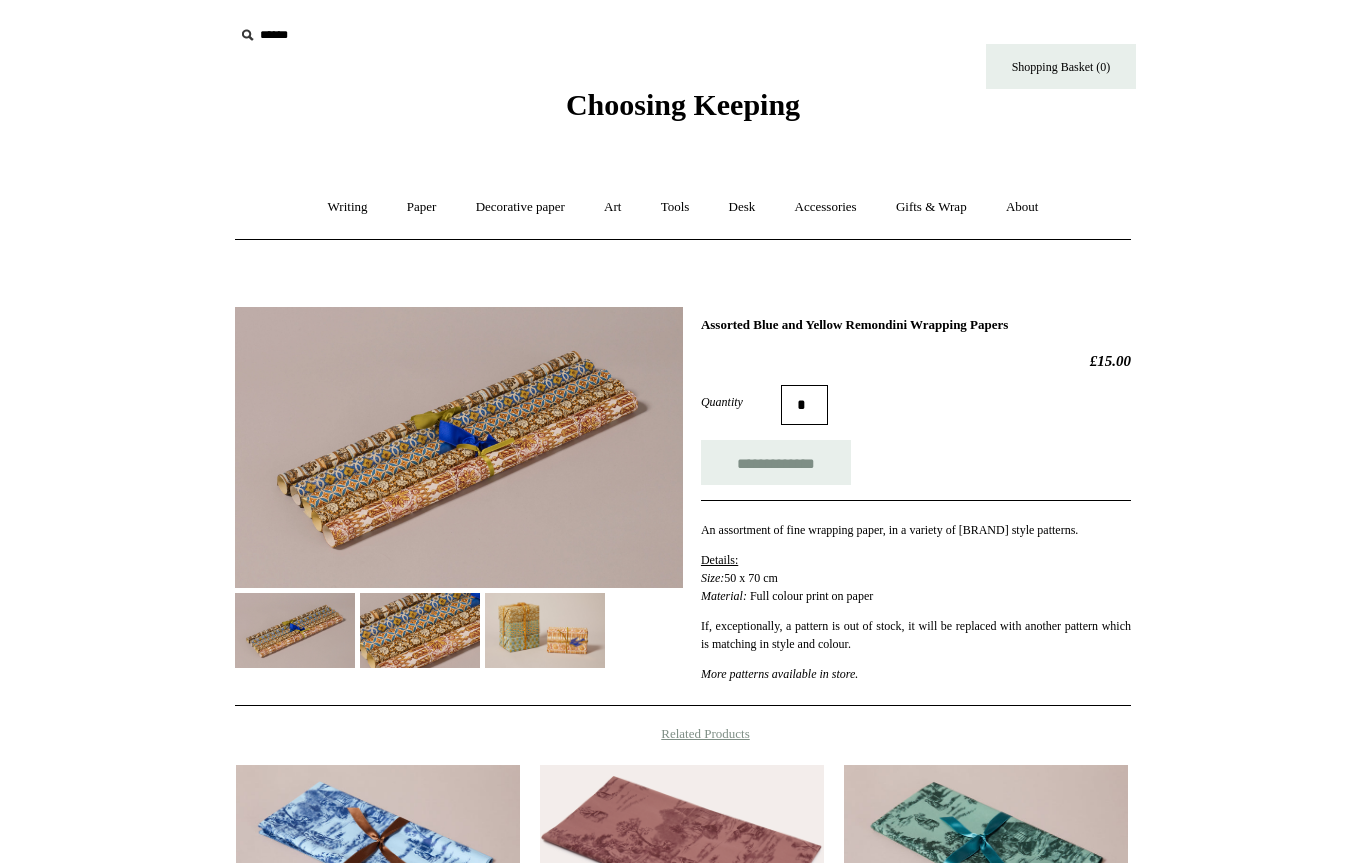 click at bounding box center (420, 630) 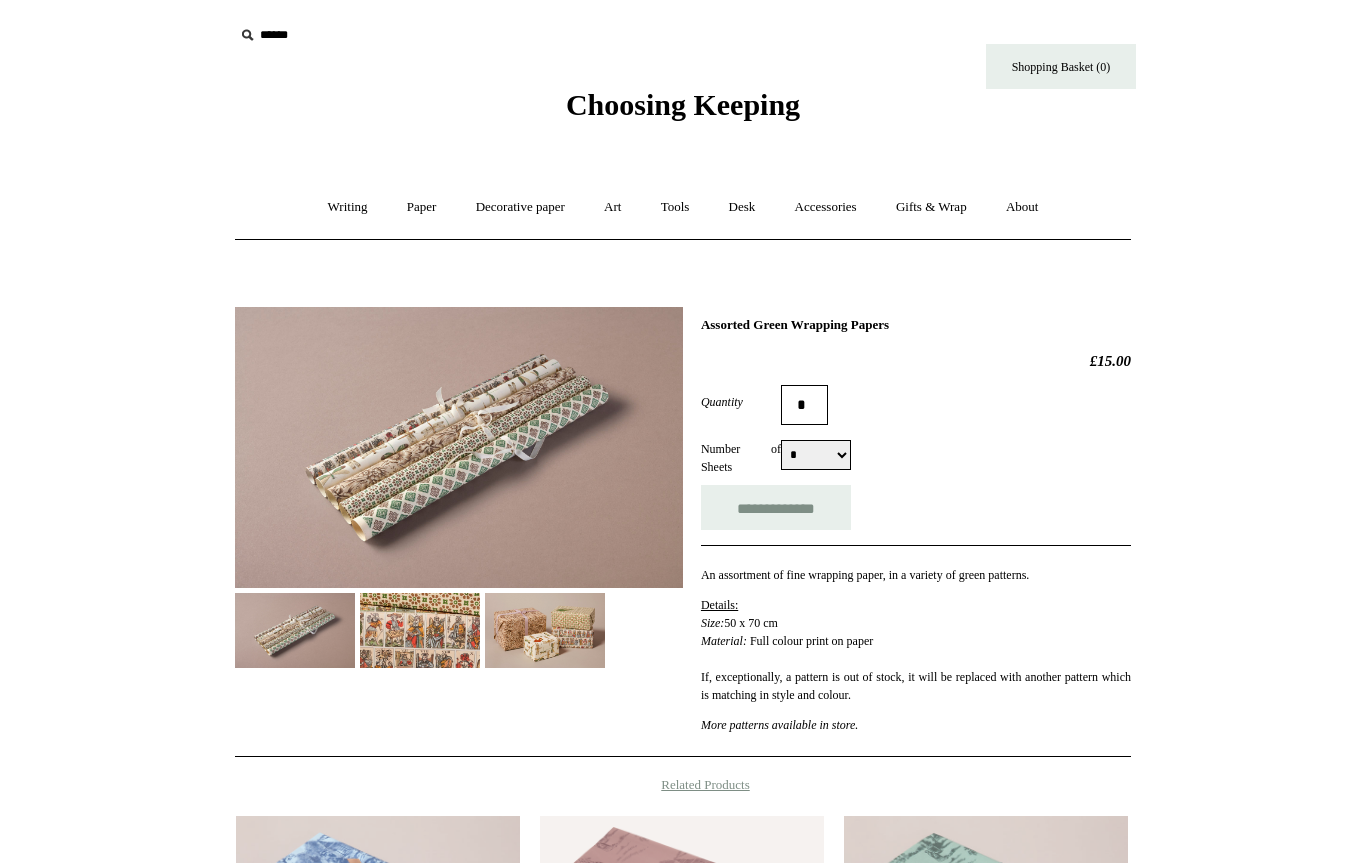 scroll, scrollTop: 0, scrollLeft: 0, axis: both 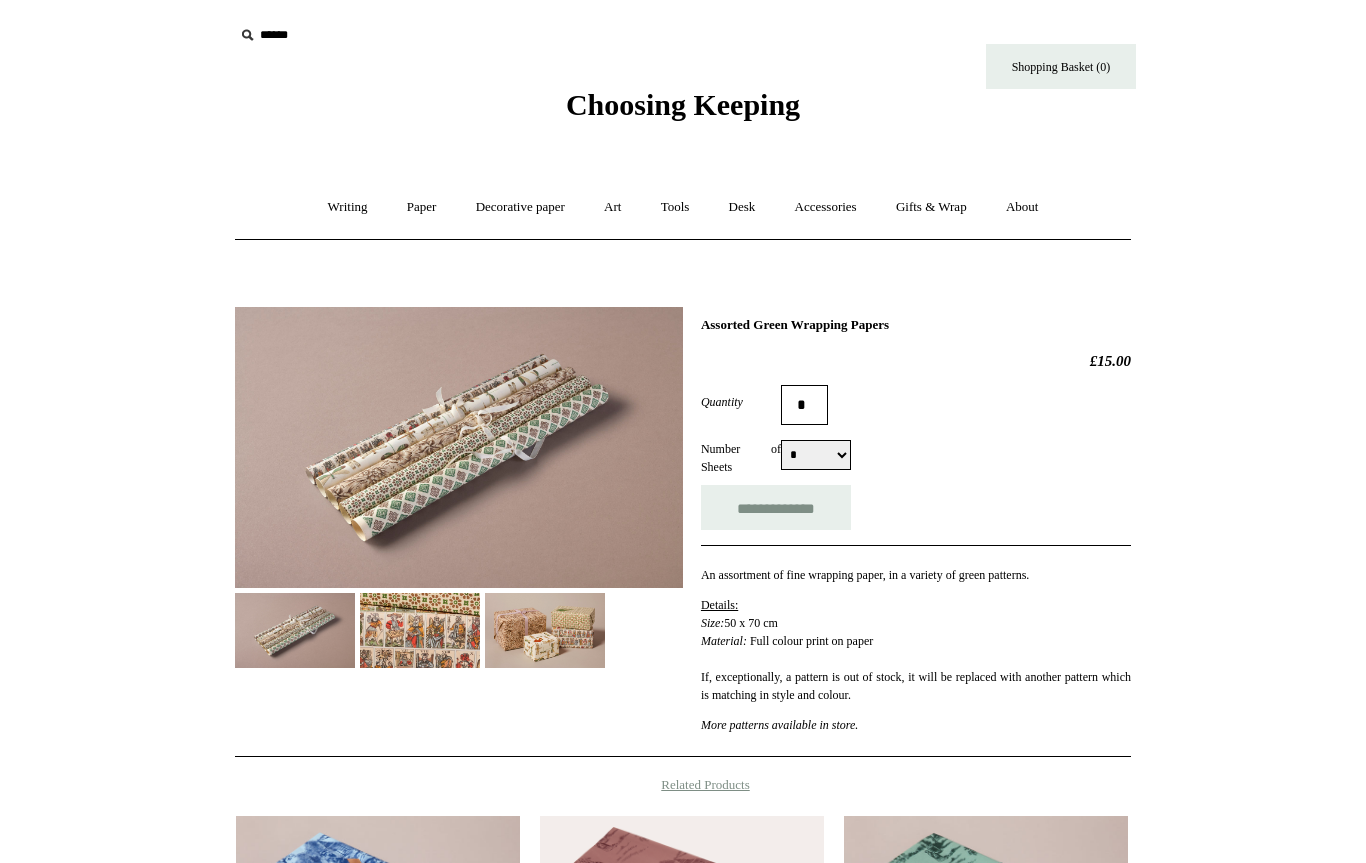 click on "Desk +" at bounding box center [742, 207] 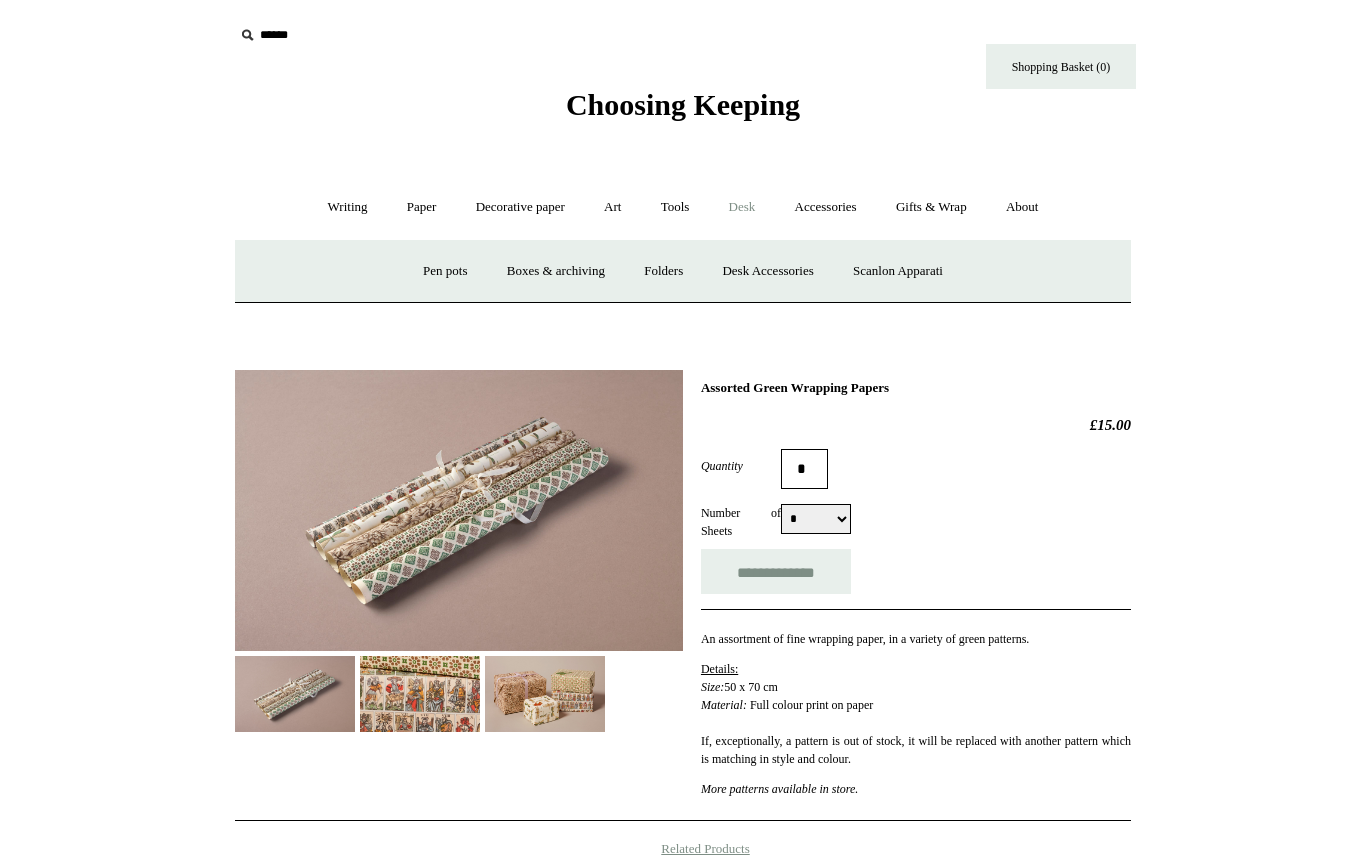 click on "Desk Accessories" at bounding box center (767, 271) 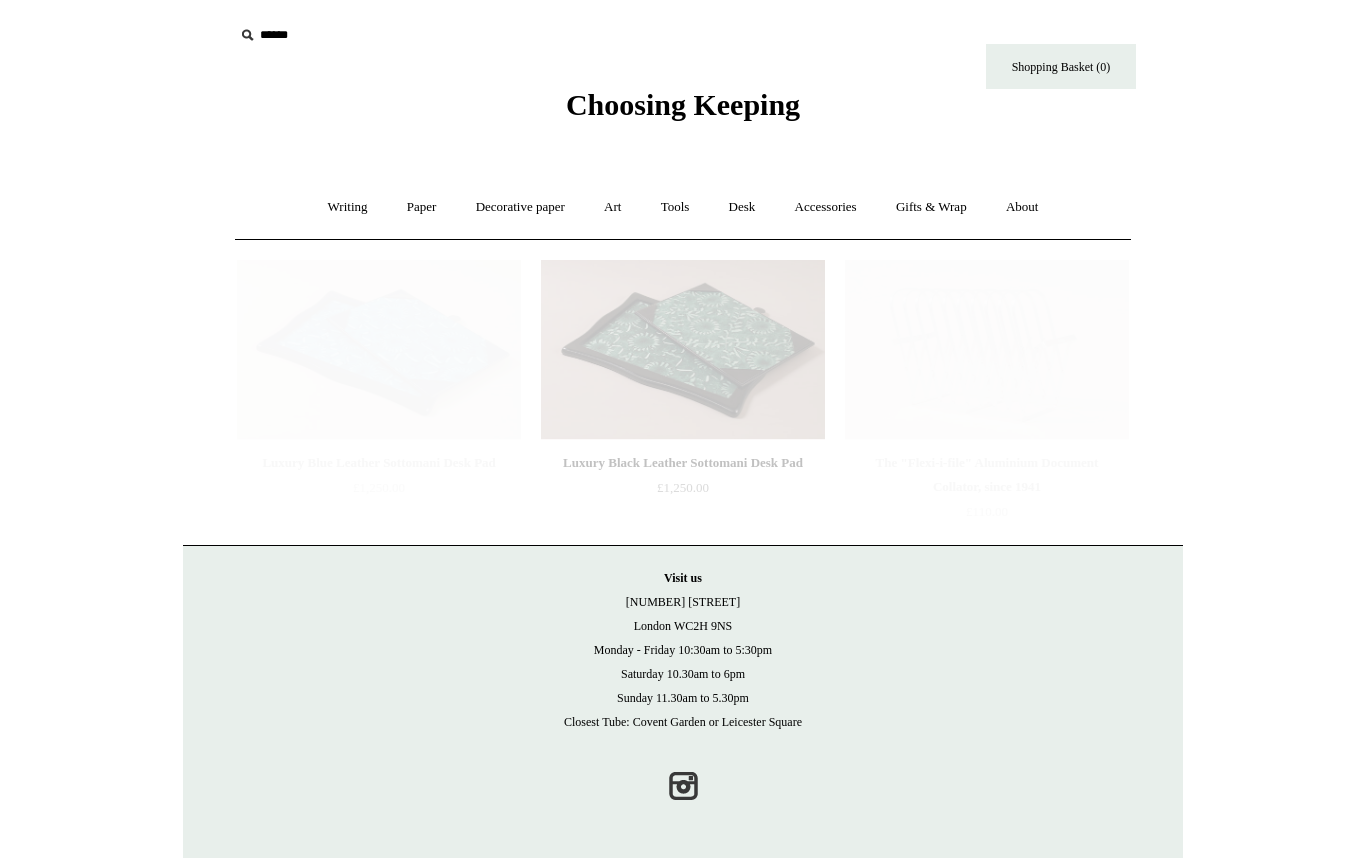 scroll, scrollTop: 0, scrollLeft: 0, axis: both 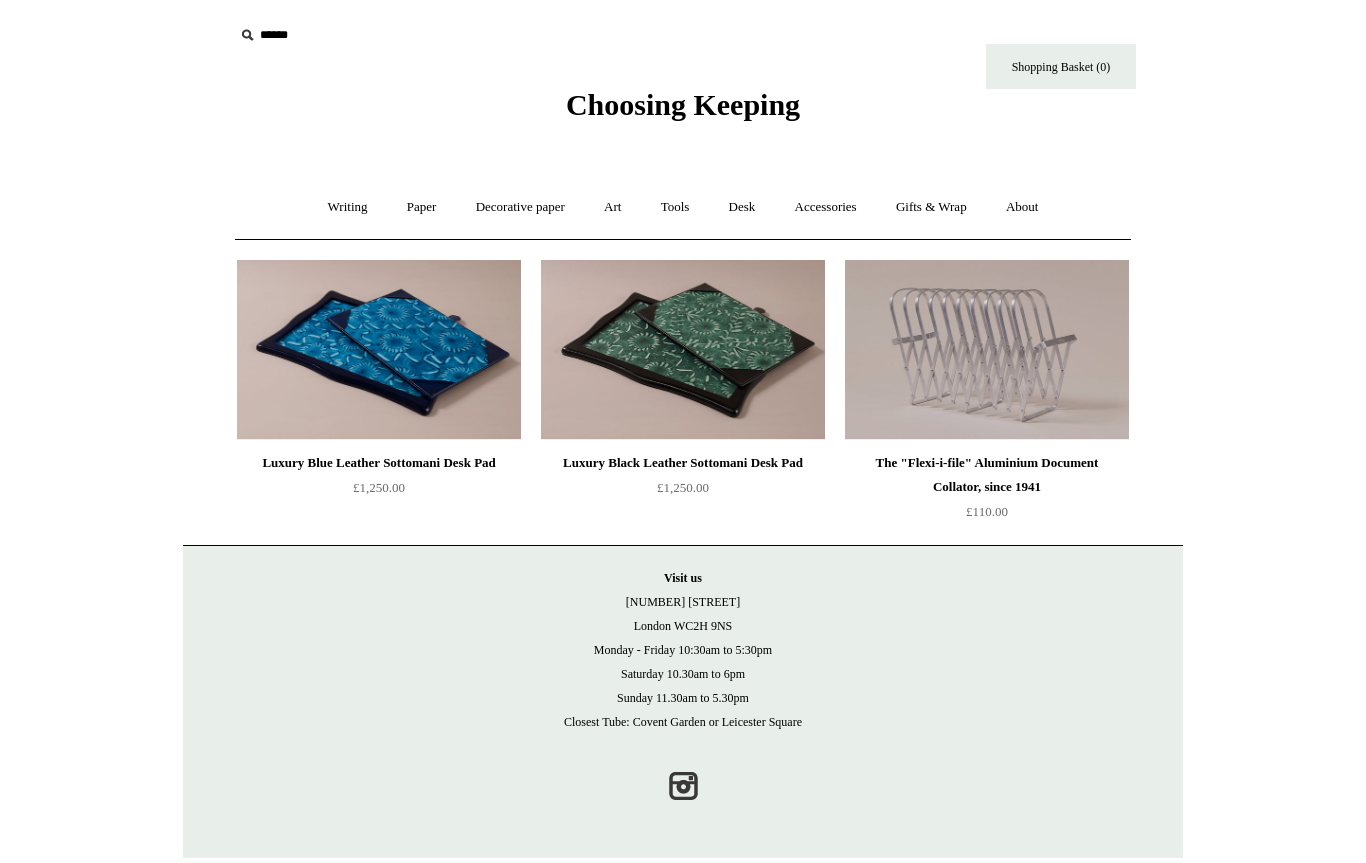 click on "Accessories +" at bounding box center (826, 207) 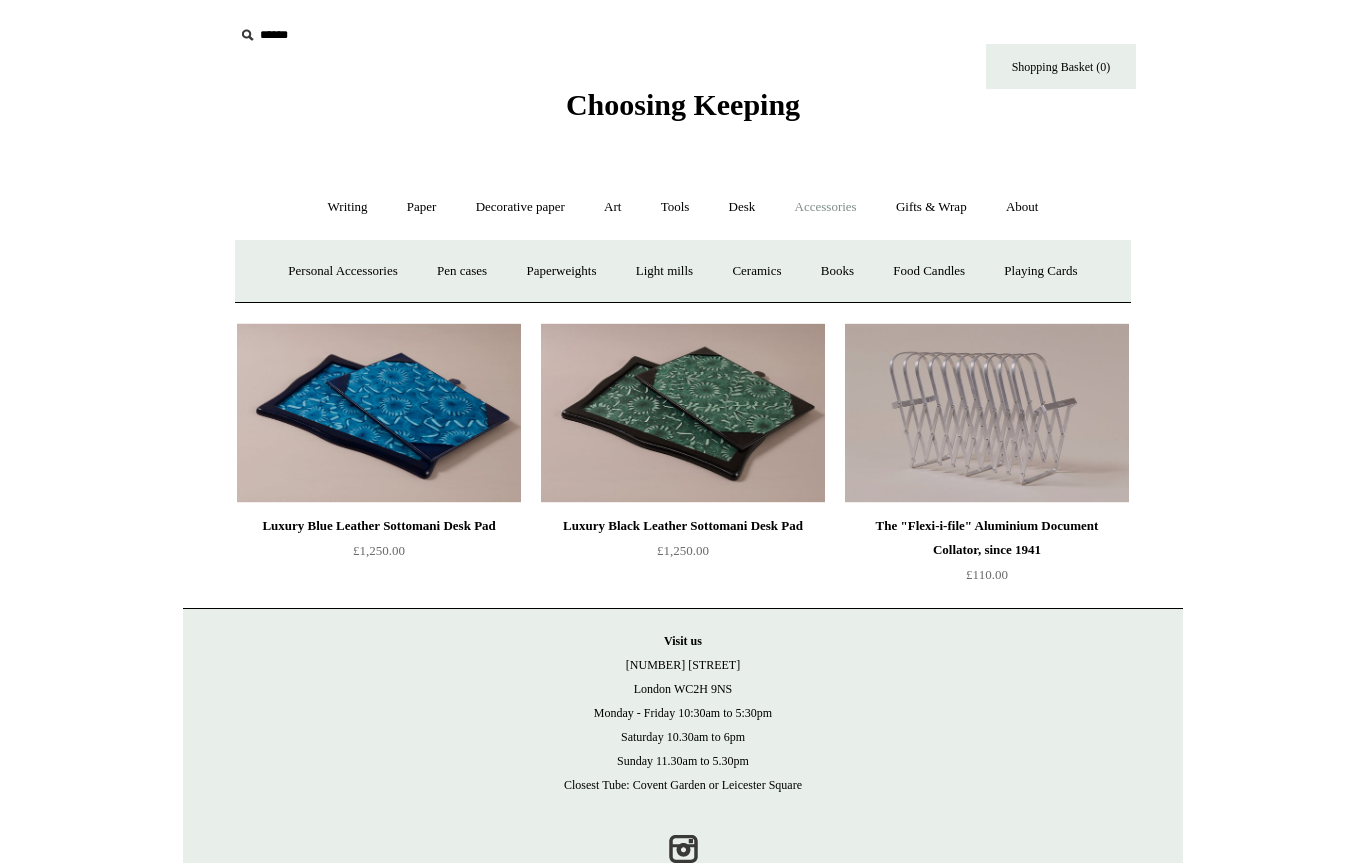 click on "Personal Accessories +" at bounding box center [342, 271] 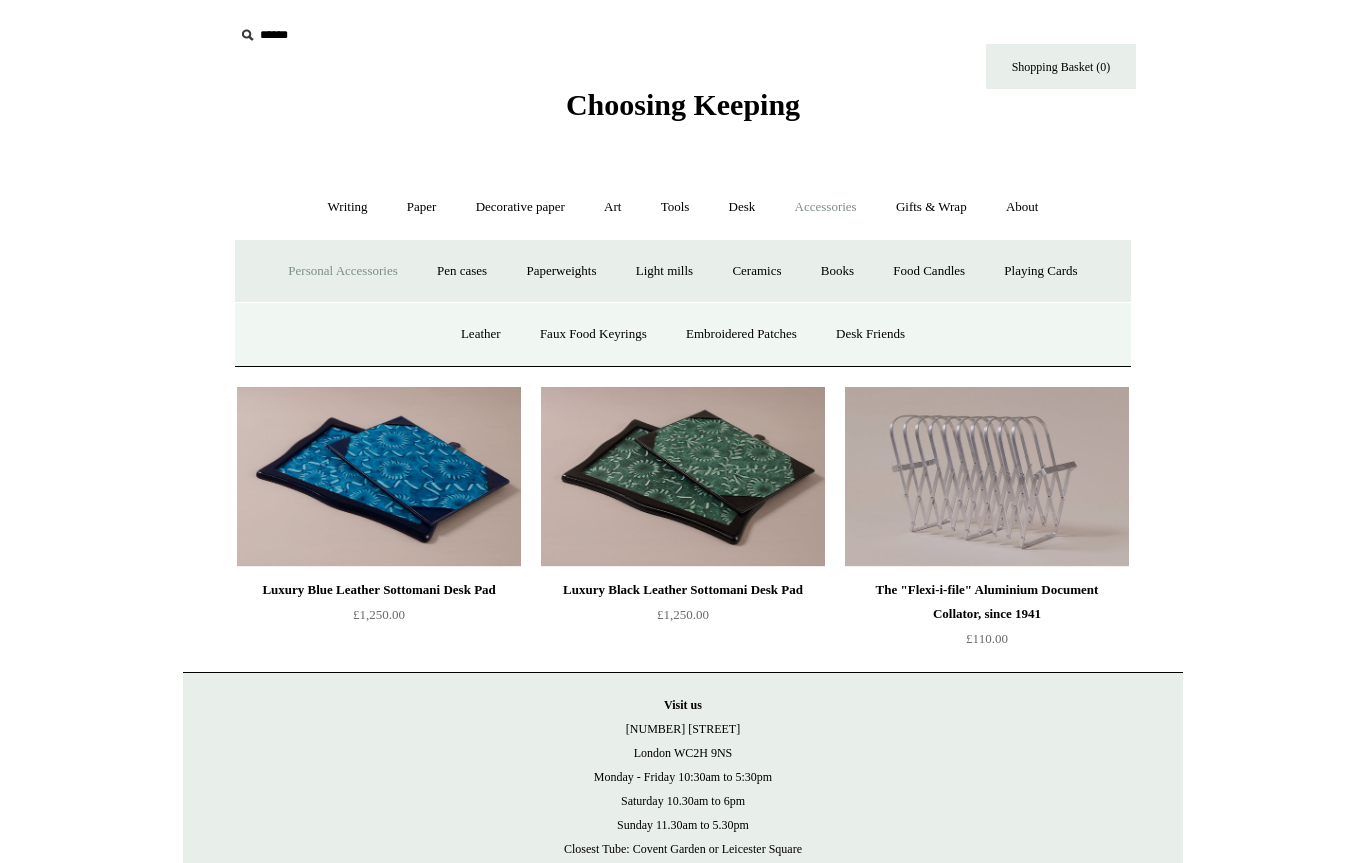 click on "Desk Friends" at bounding box center (870, 334) 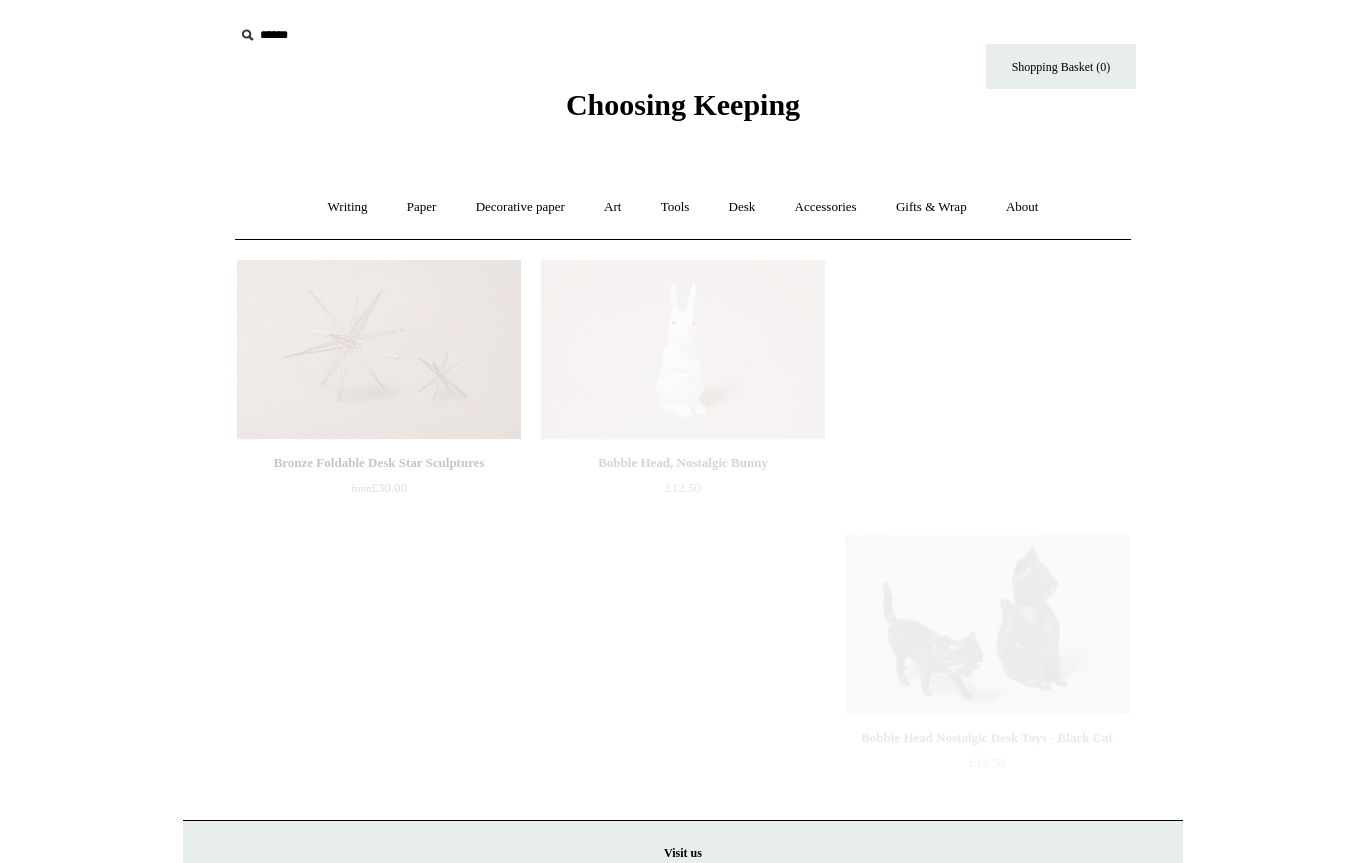 scroll, scrollTop: 0, scrollLeft: 0, axis: both 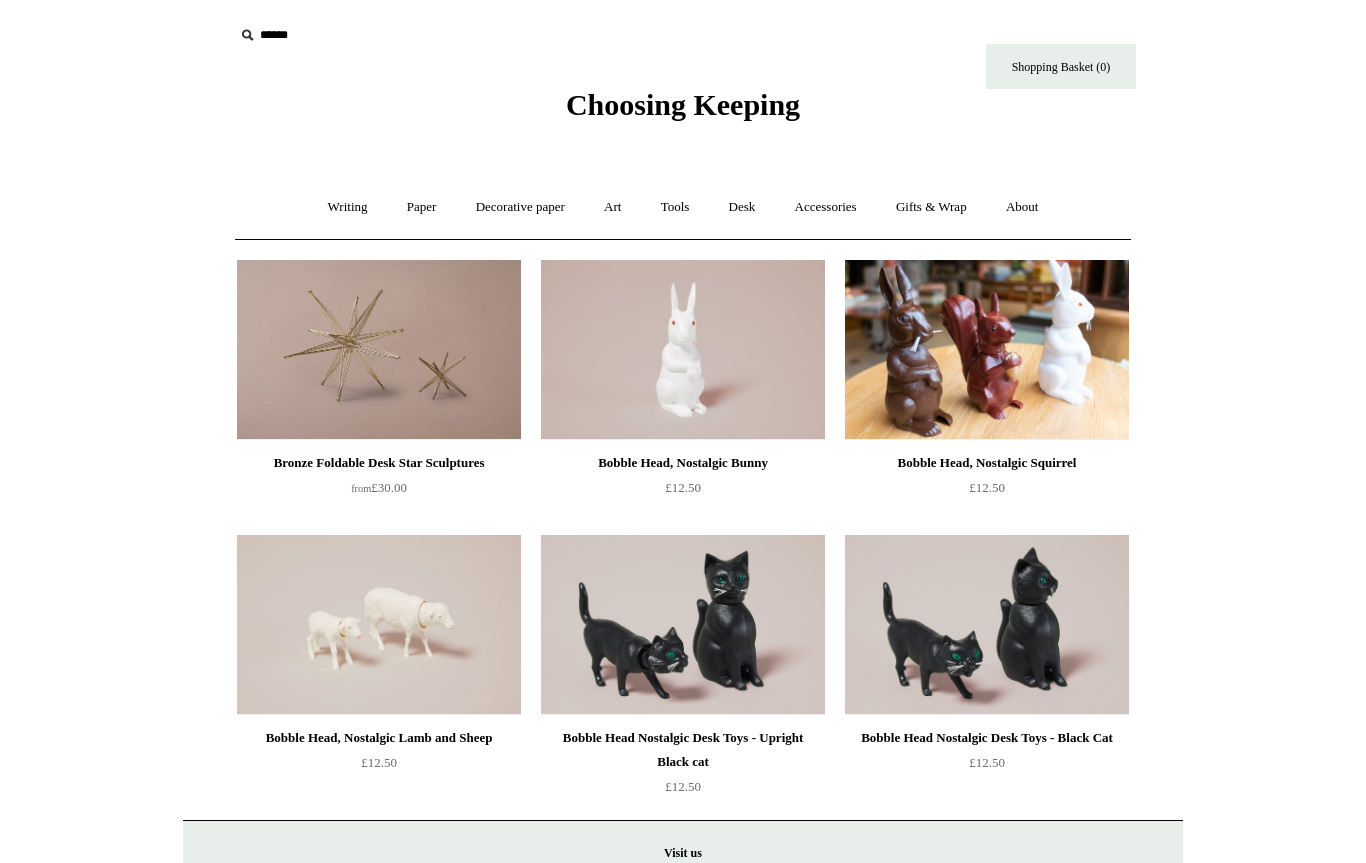 click on "Tools +" at bounding box center (675, 207) 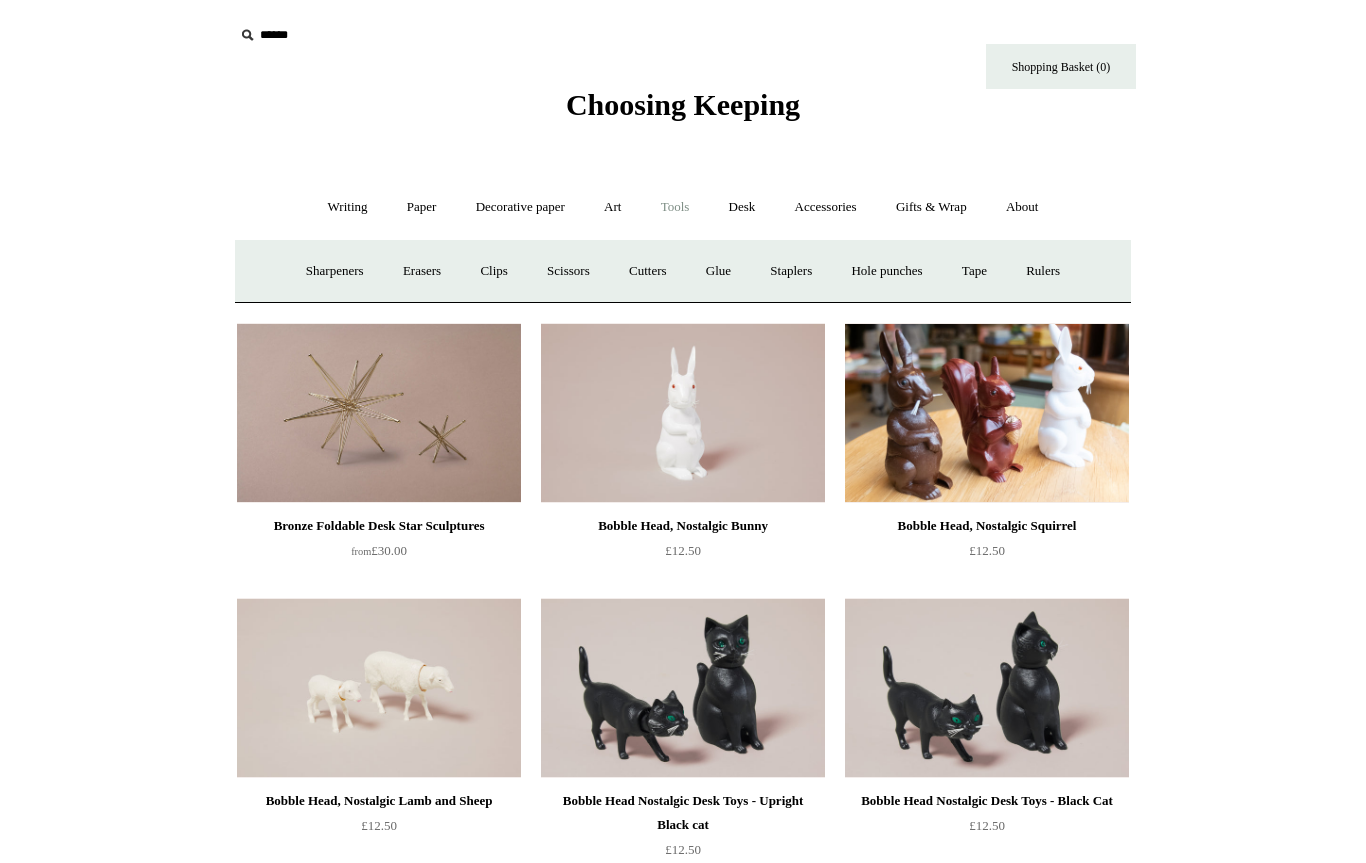 click on "Tape +" at bounding box center [974, 271] 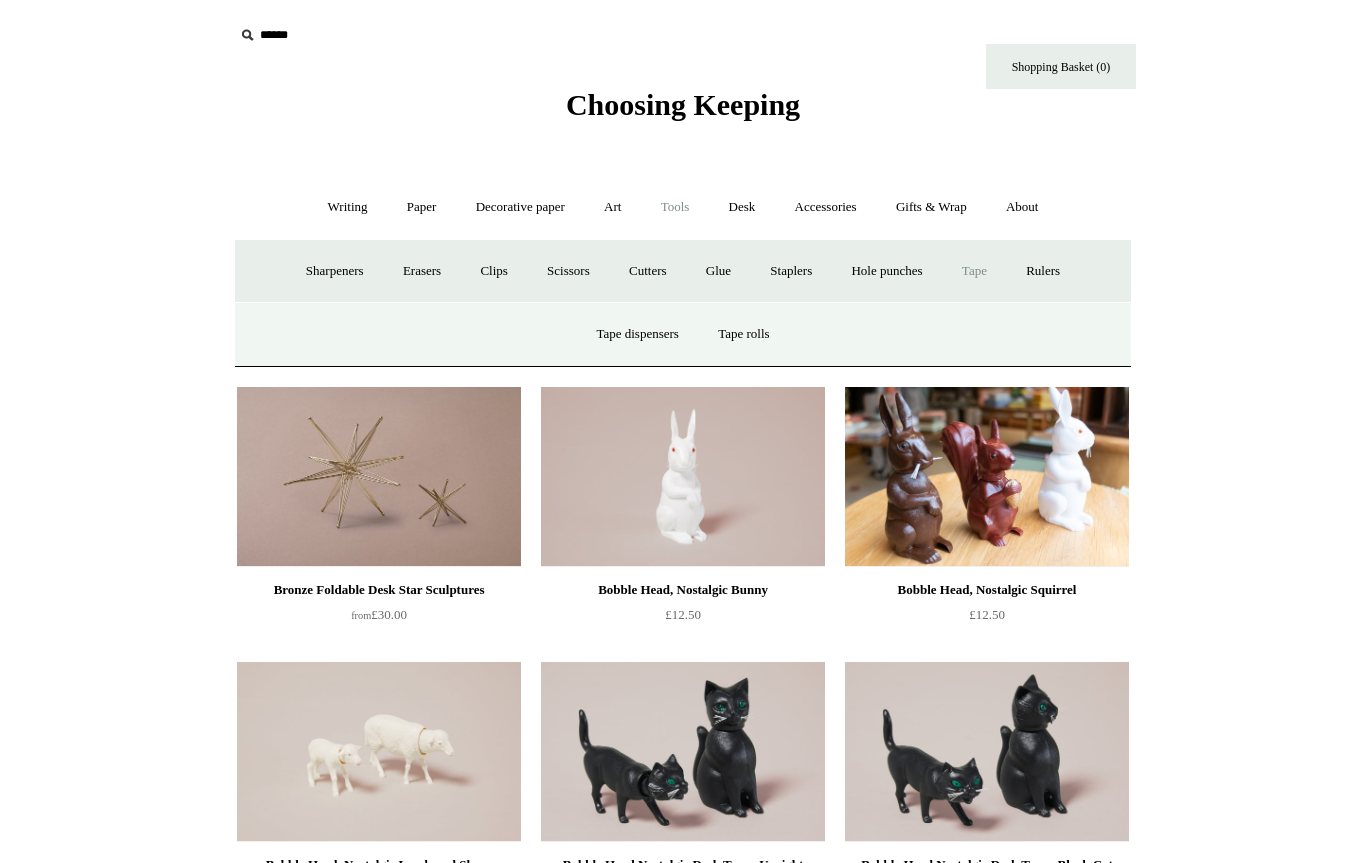 click on "Tape rolls" at bounding box center (743, 334) 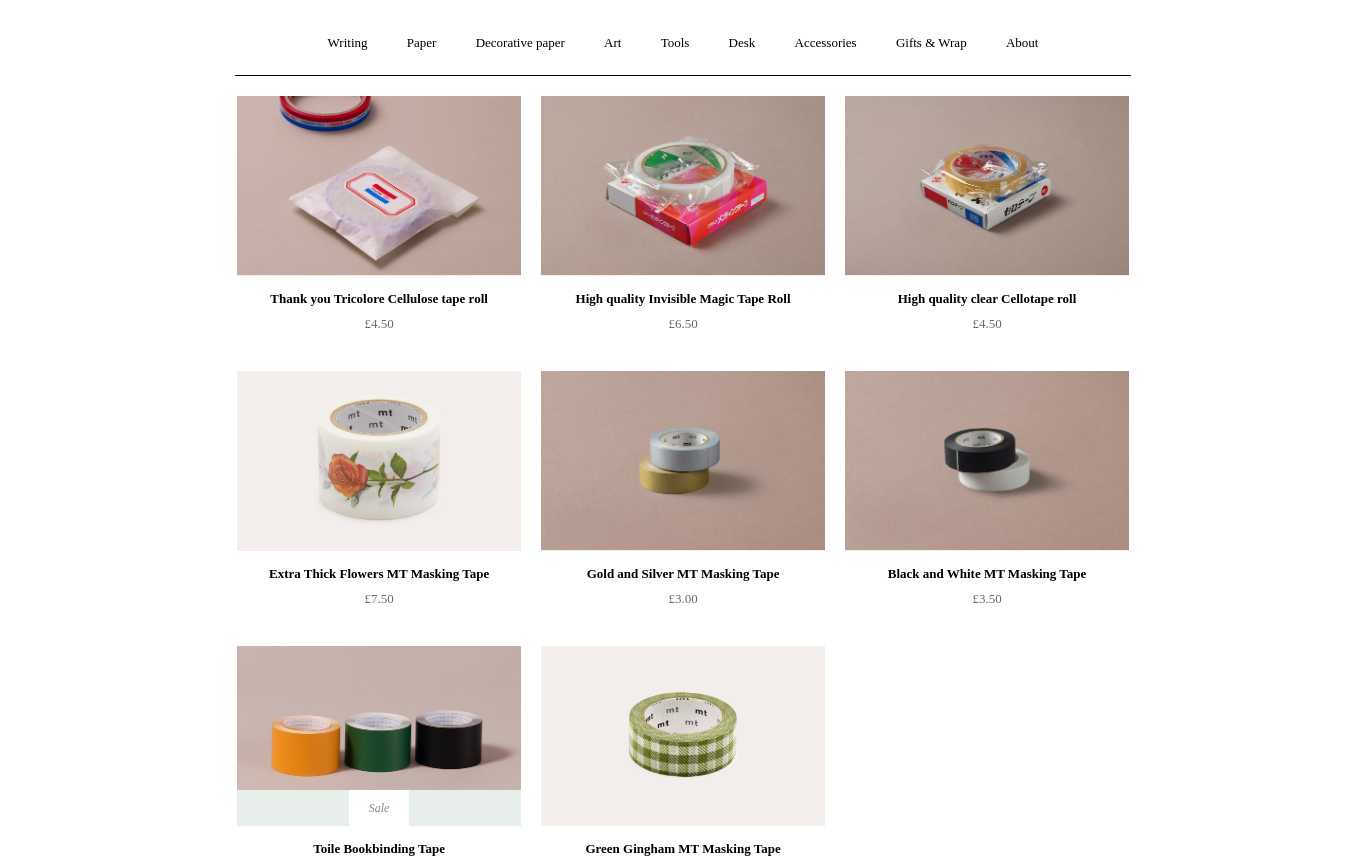 scroll, scrollTop: 0, scrollLeft: 0, axis: both 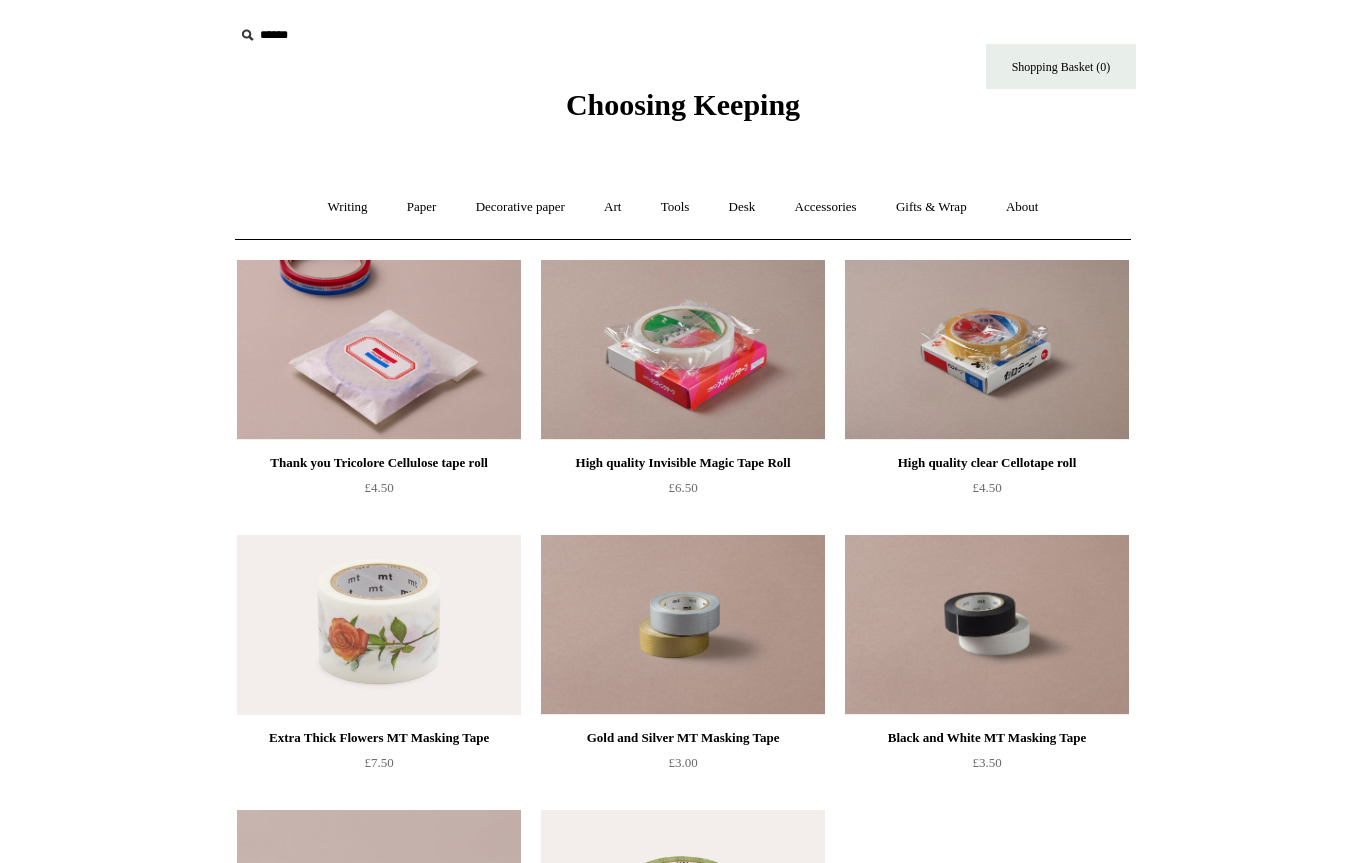 click on "Paper +" at bounding box center [422, 207] 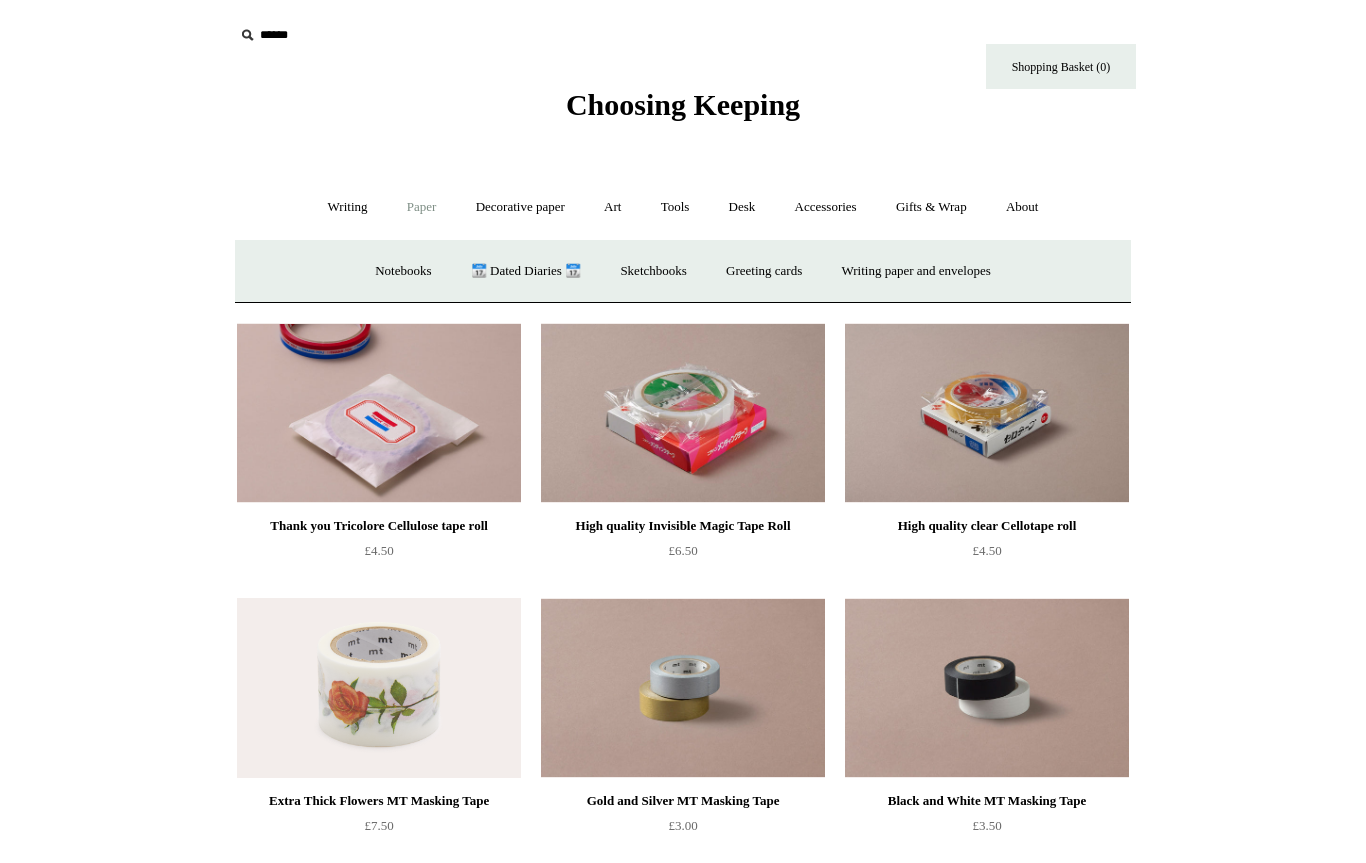 click on "Writing paper and envelopes +" at bounding box center (916, 271) 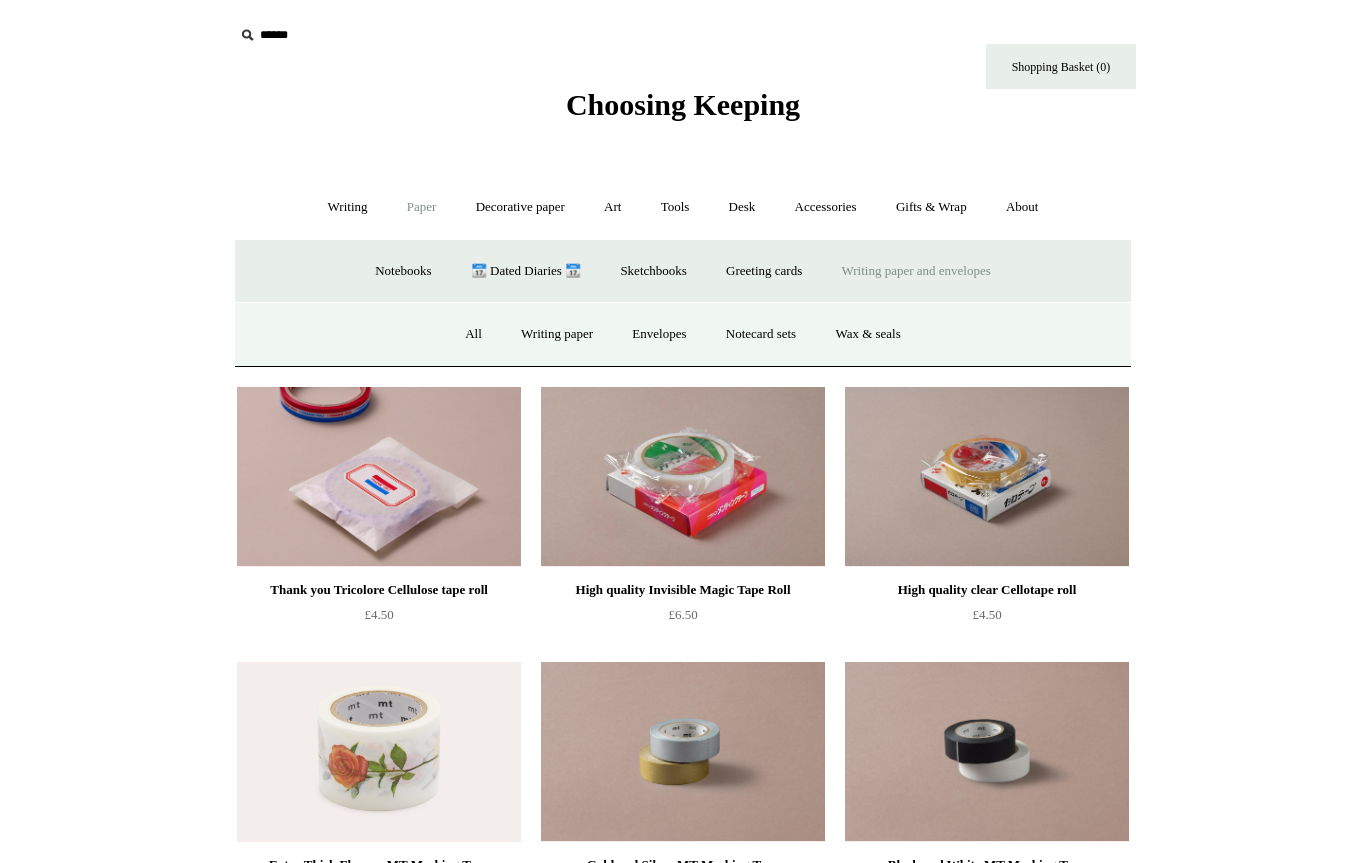 click on "Wax & seals" at bounding box center [867, 334] 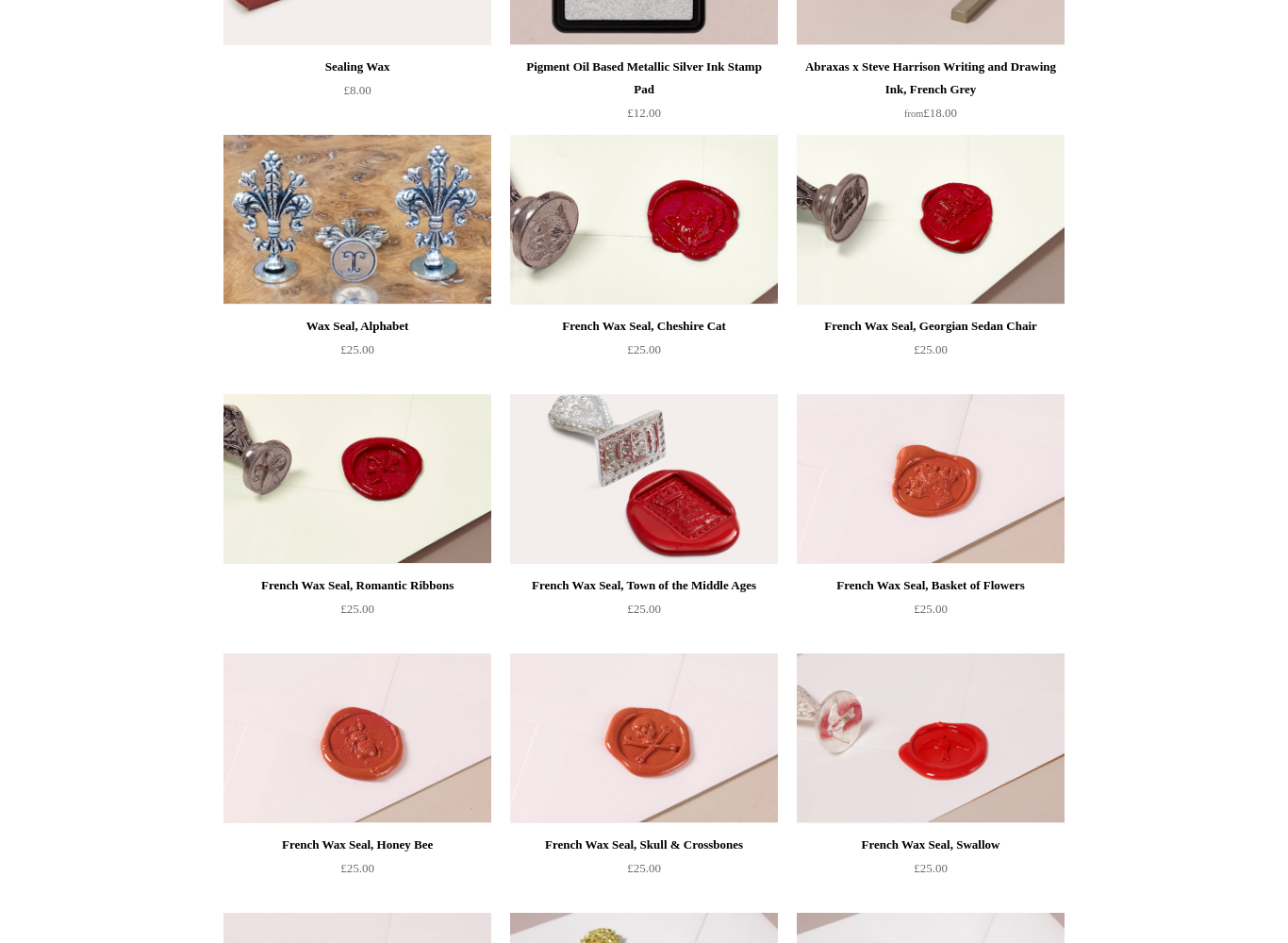 scroll, scrollTop: 421, scrollLeft: 0, axis: vertical 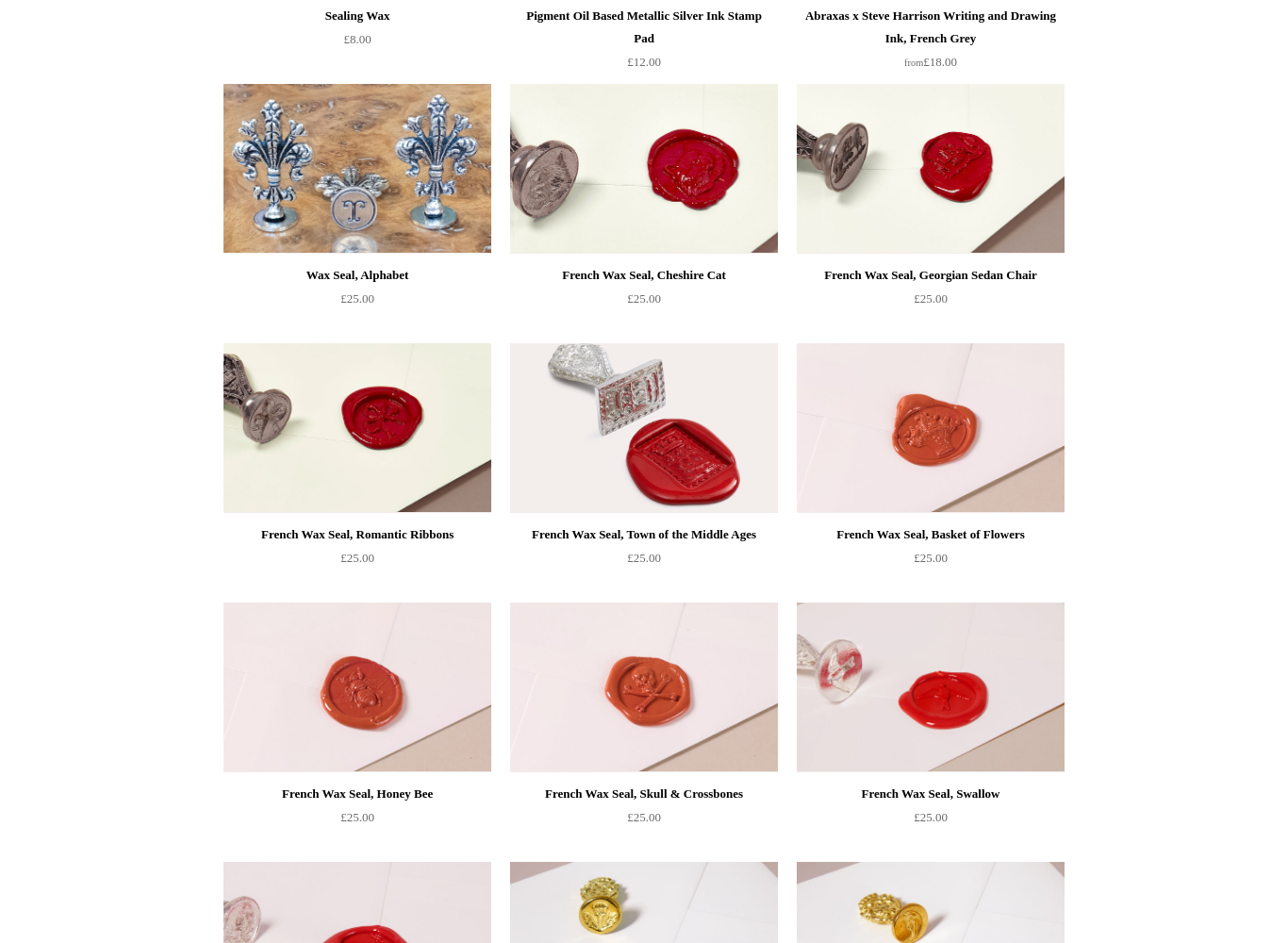 click on "Menu
Choosing Keeping
*
Shipping Information
Shopping Basket (0)
*
⤺
+ +" at bounding box center [644, 762] 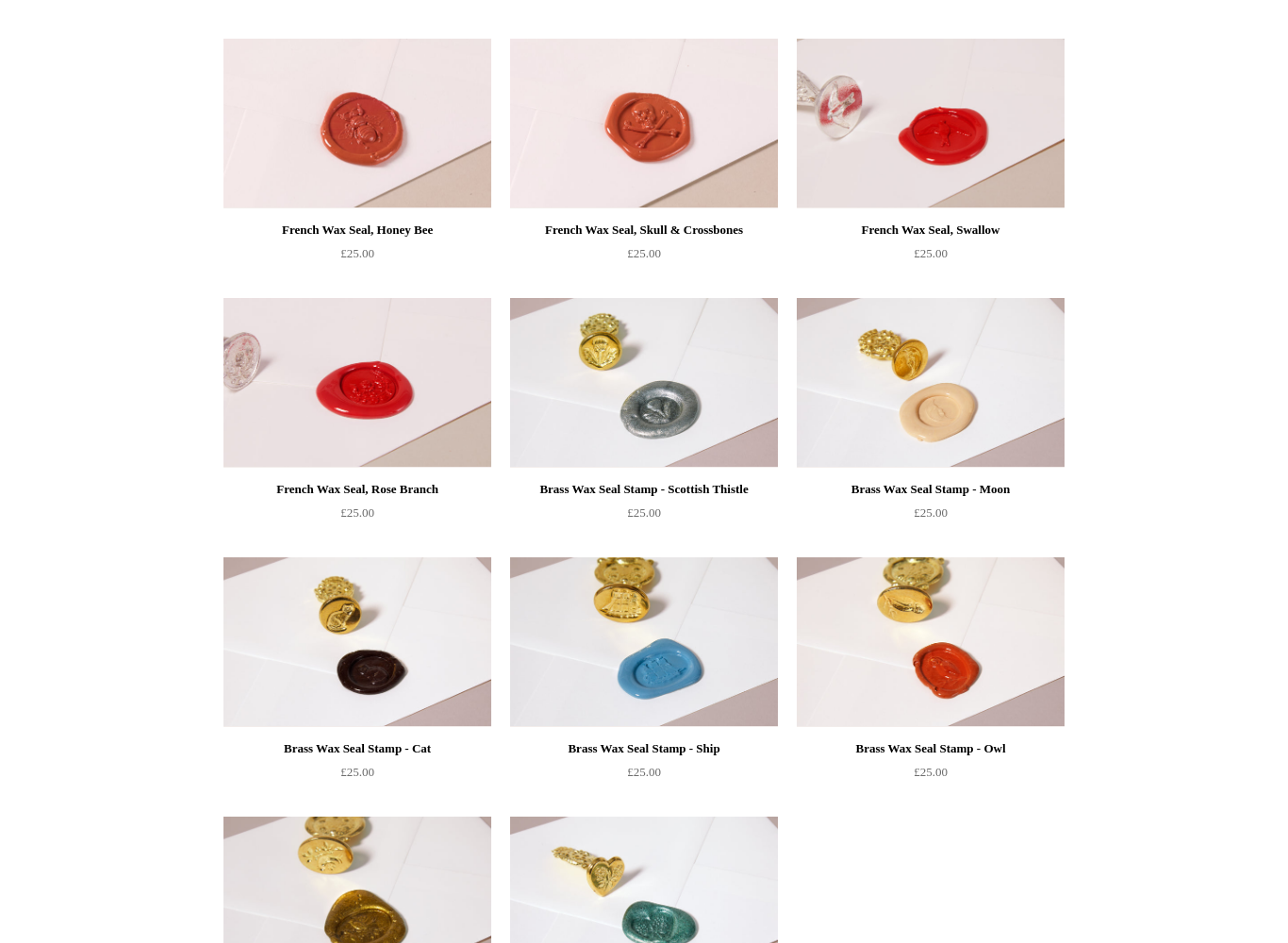scroll, scrollTop: 984, scrollLeft: 0, axis: vertical 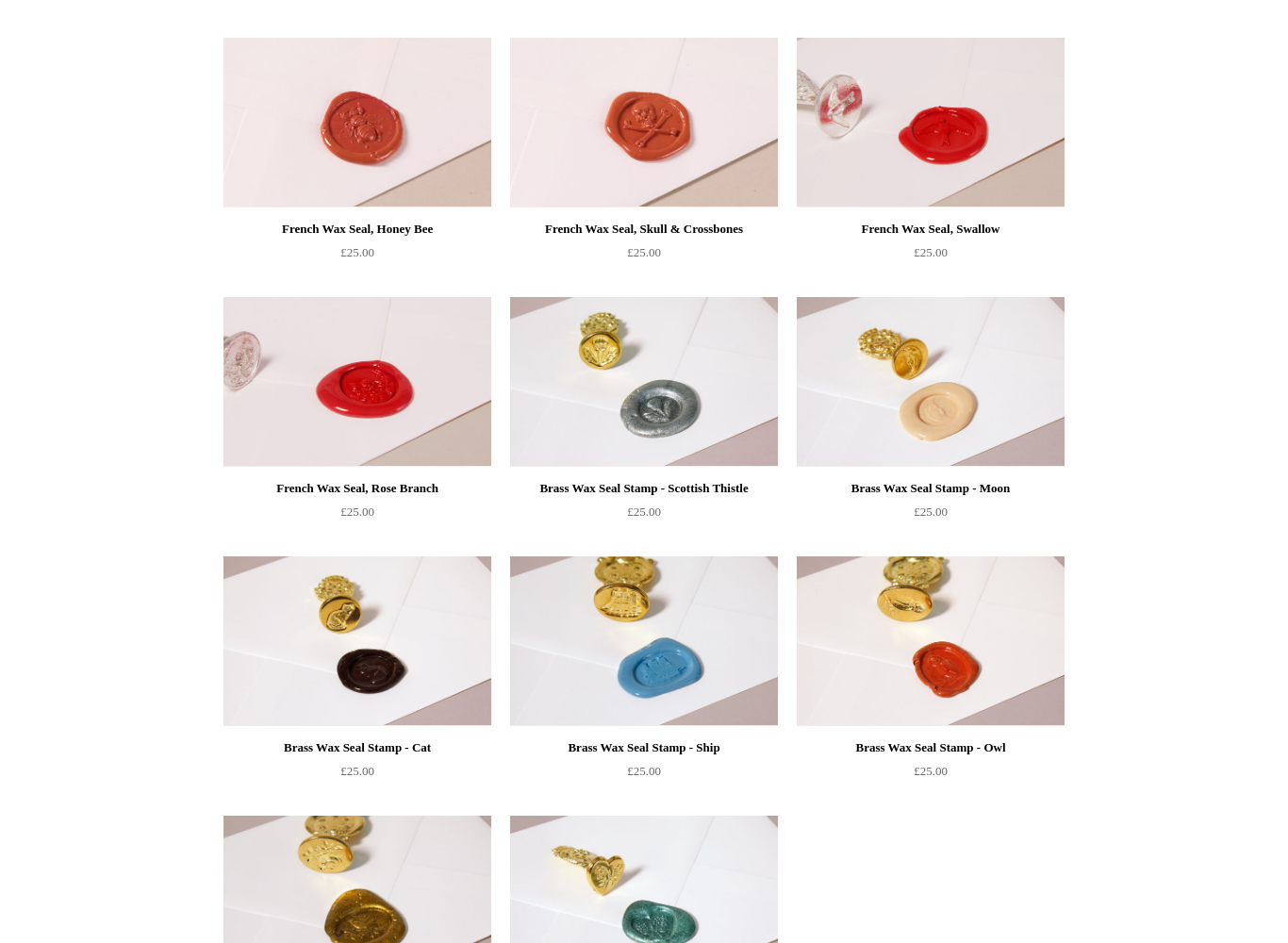 click at bounding box center [644, 383] 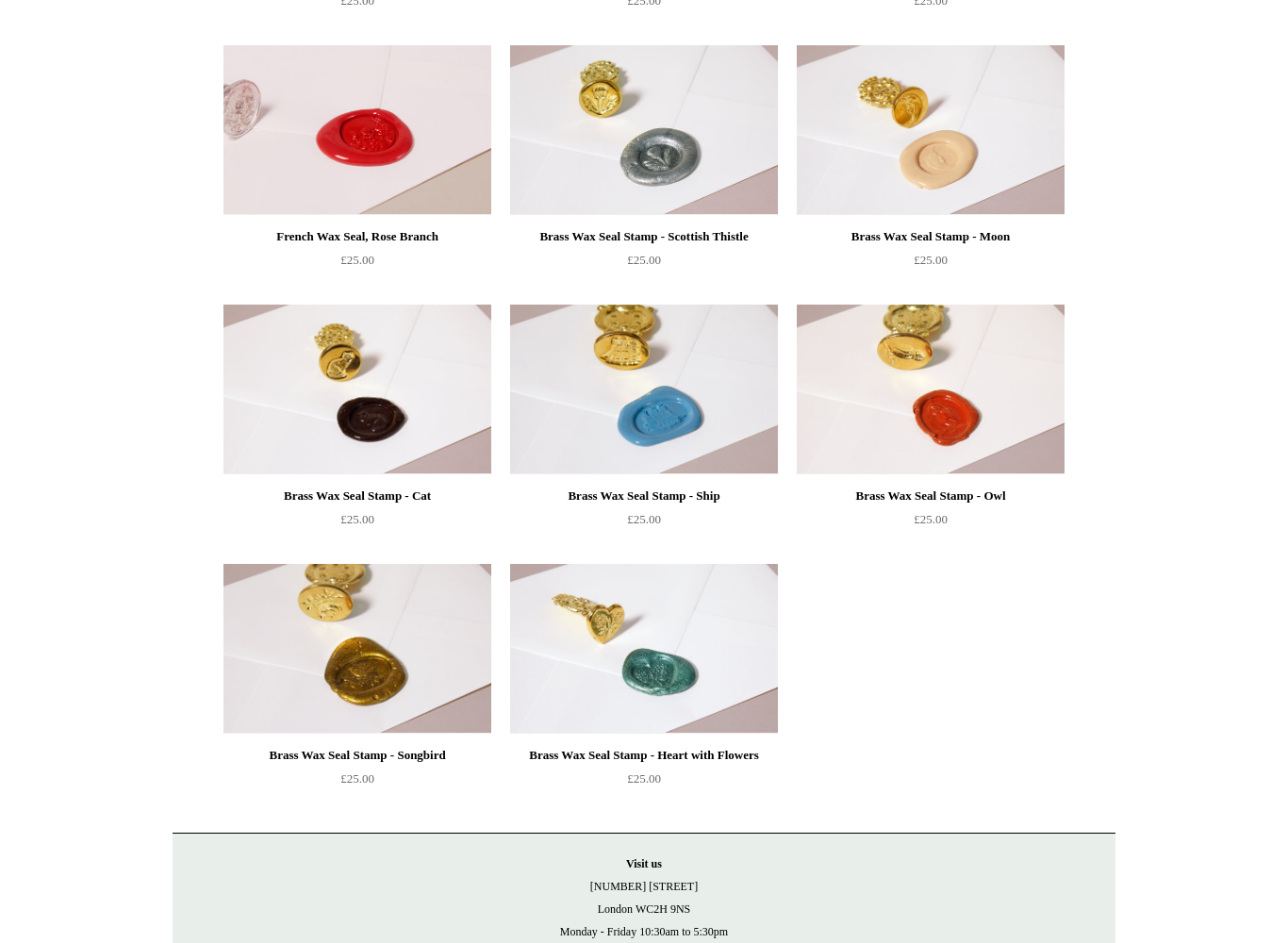 scroll, scrollTop: 1236, scrollLeft: 0, axis: vertical 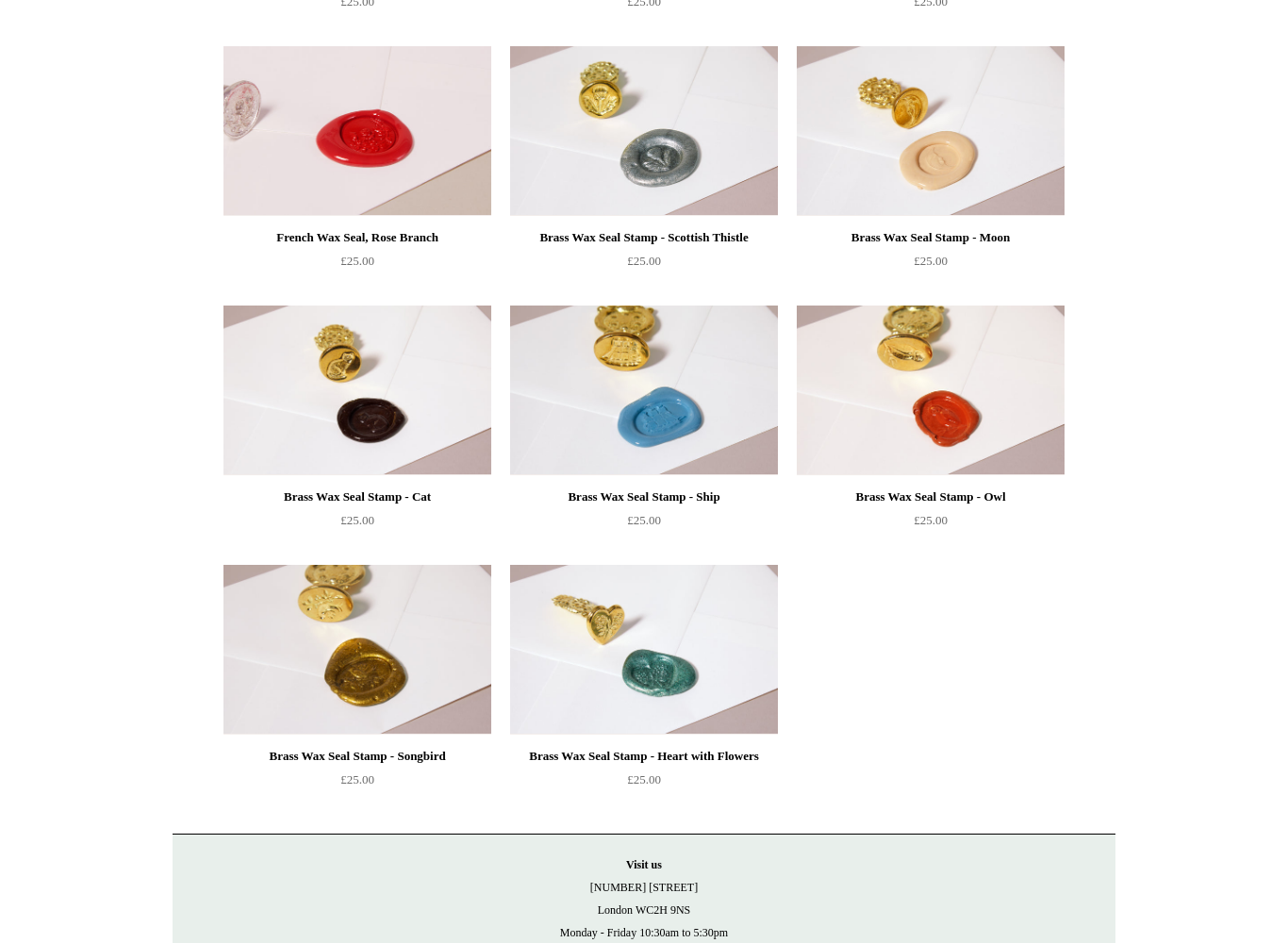 click at bounding box center (931, 390) 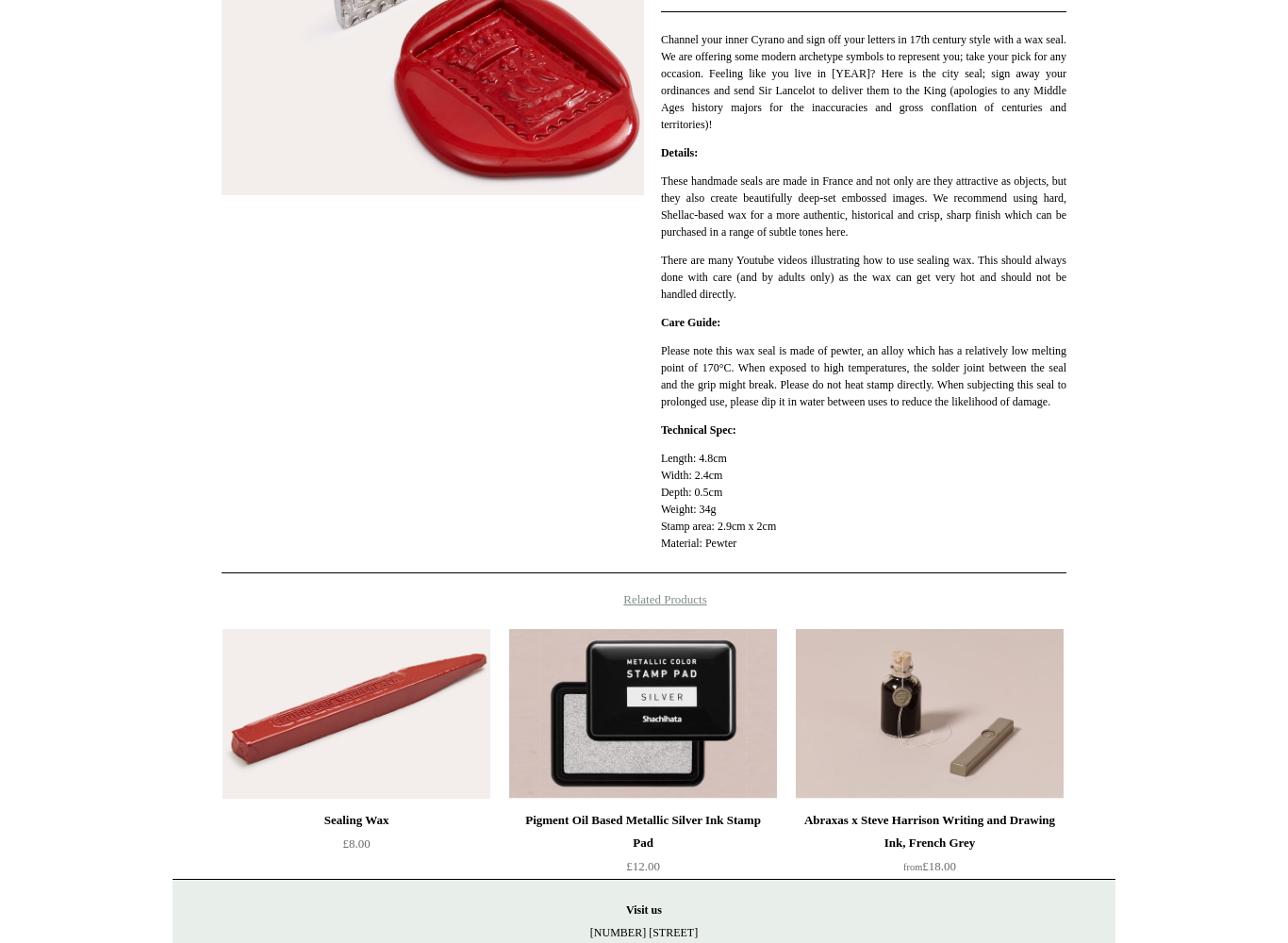 scroll, scrollTop: 476, scrollLeft: 0, axis: vertical 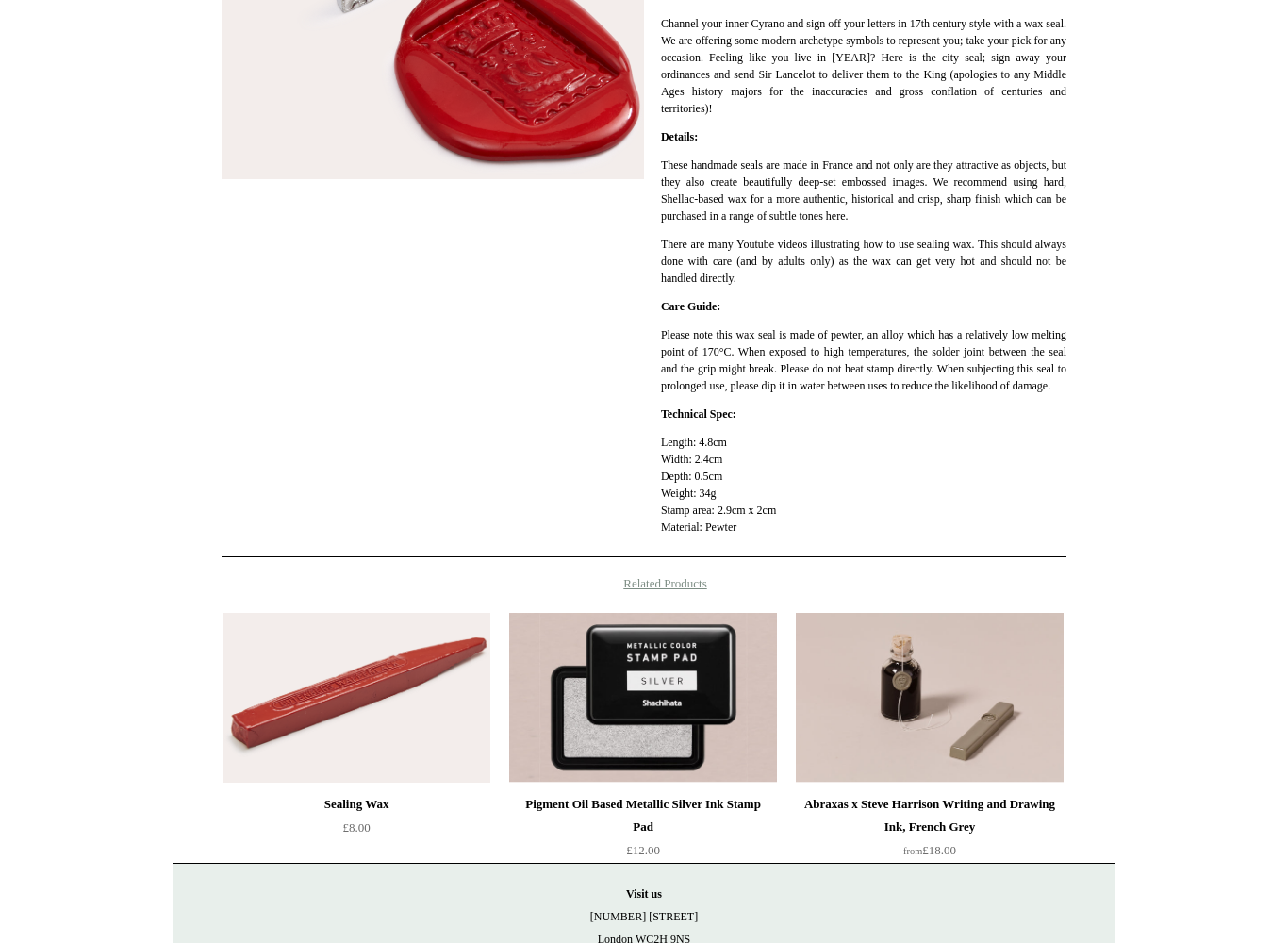 click on "Menu
Choosing Keeping
*
Shipping Information
Shopping Basket (0)
*
⤺
+ +" at bounding box center (644, 340) 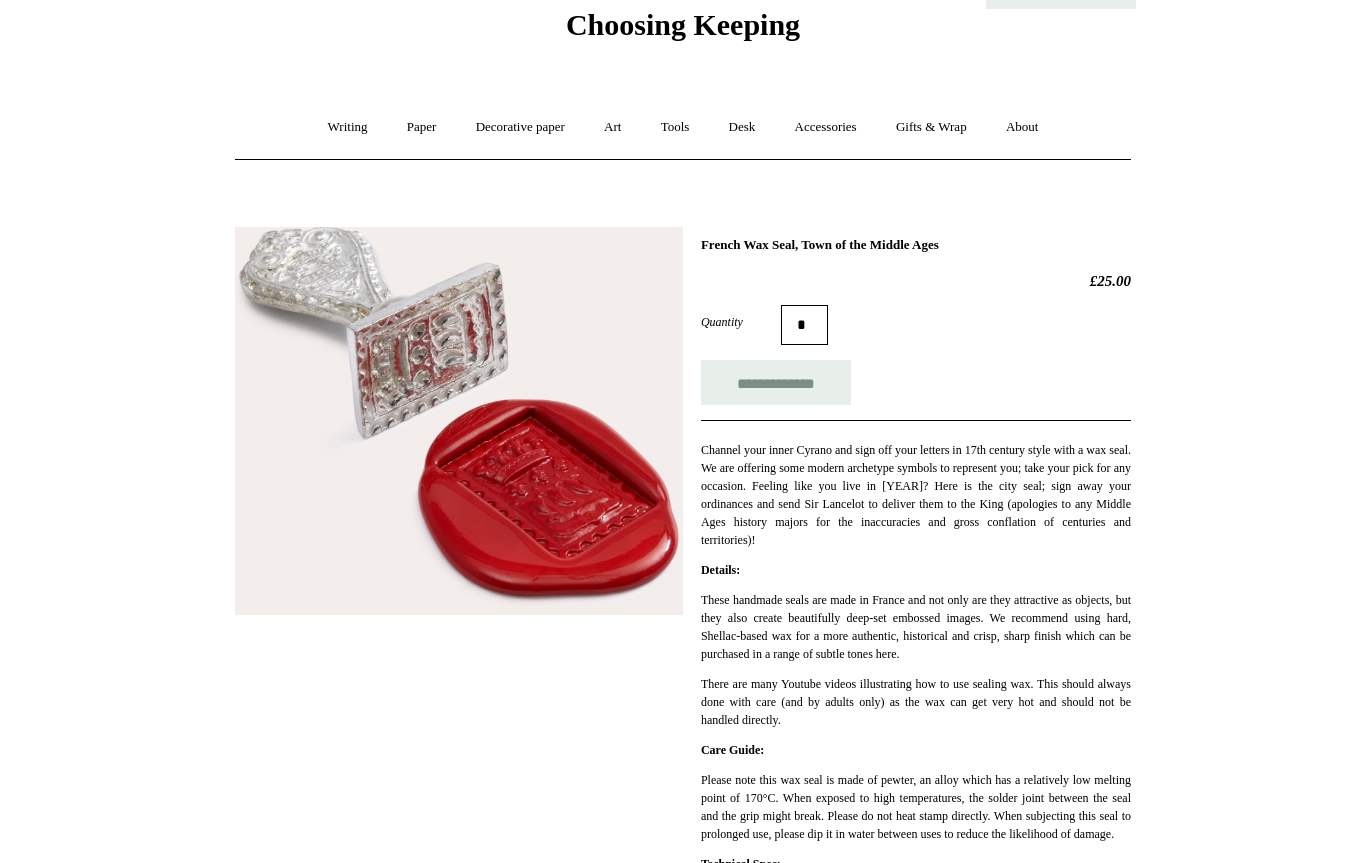 scroll, scrollTop: 73, scrollLeft: 0, axis: vertical 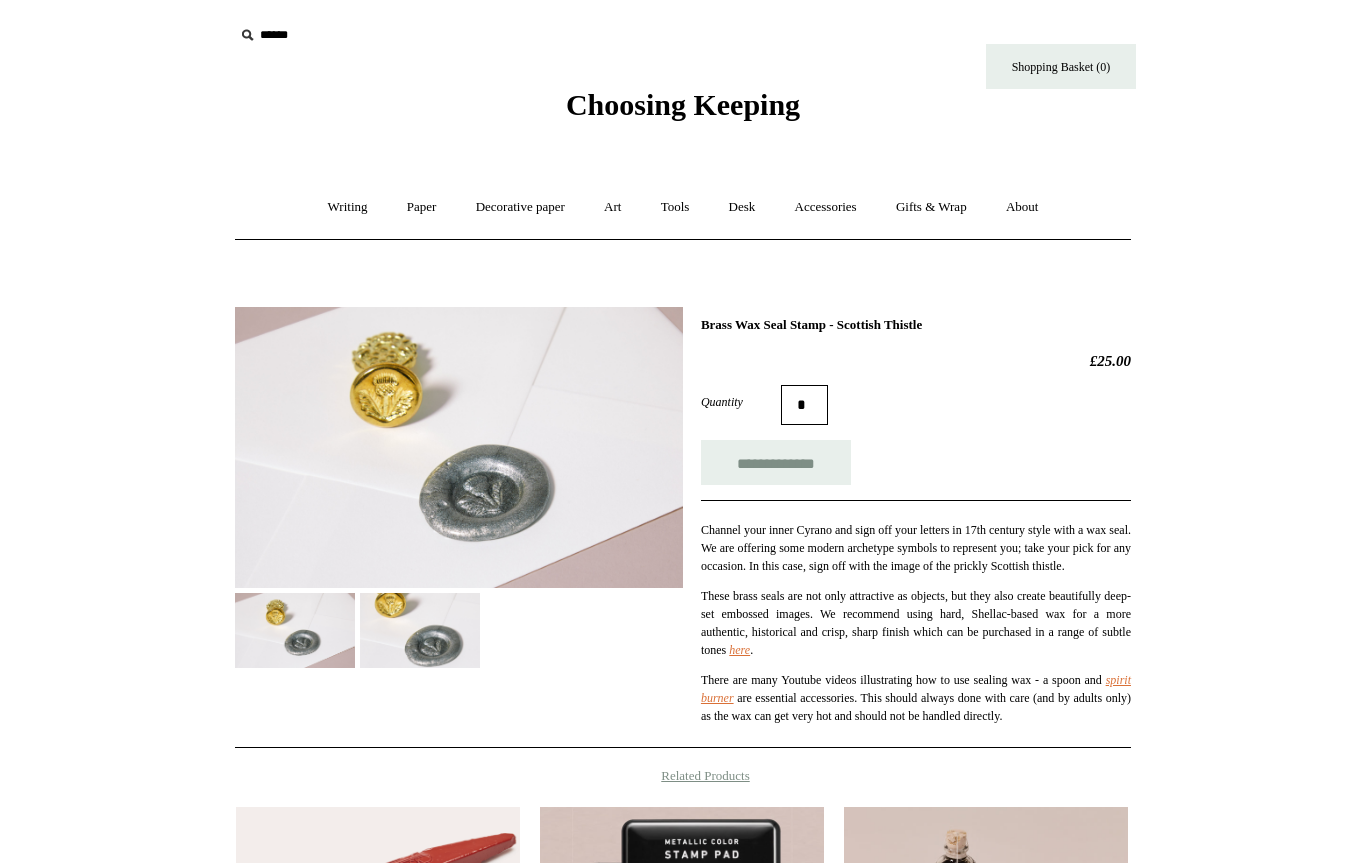 click at bounding box center [420, 630] 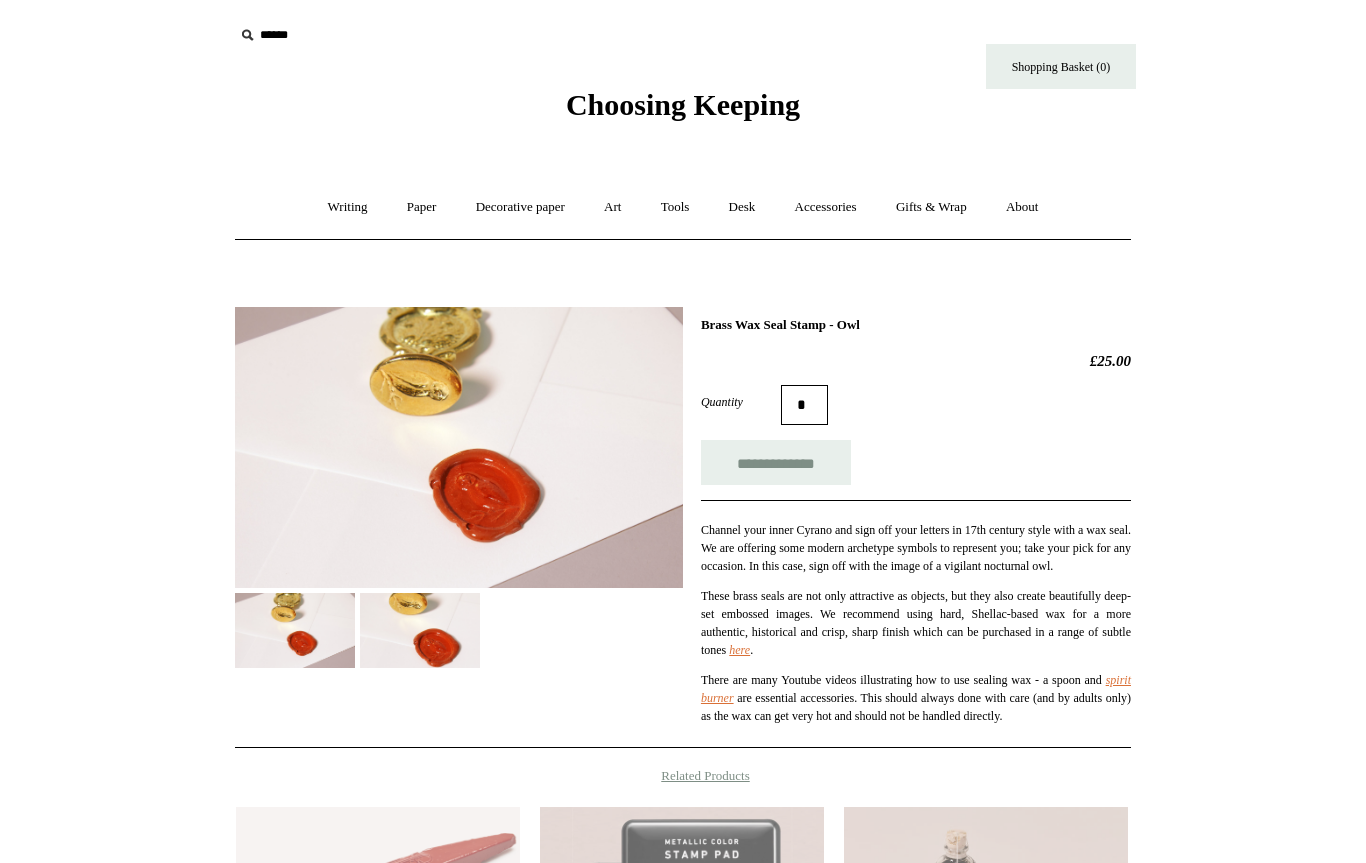 scroll, scrollTop: 0, scrollLeft: 0, axis: both 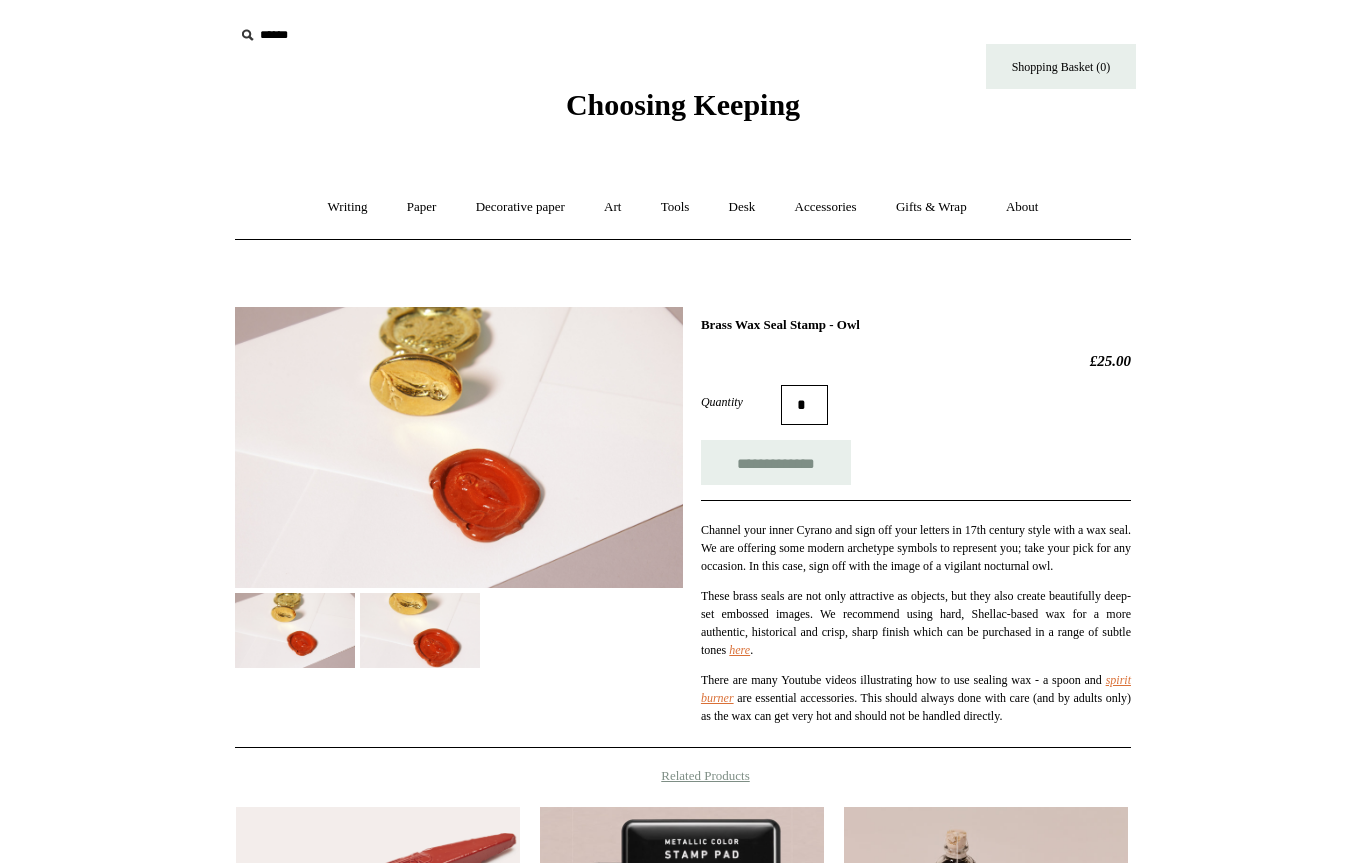 click at bounding box center [420, 630] 